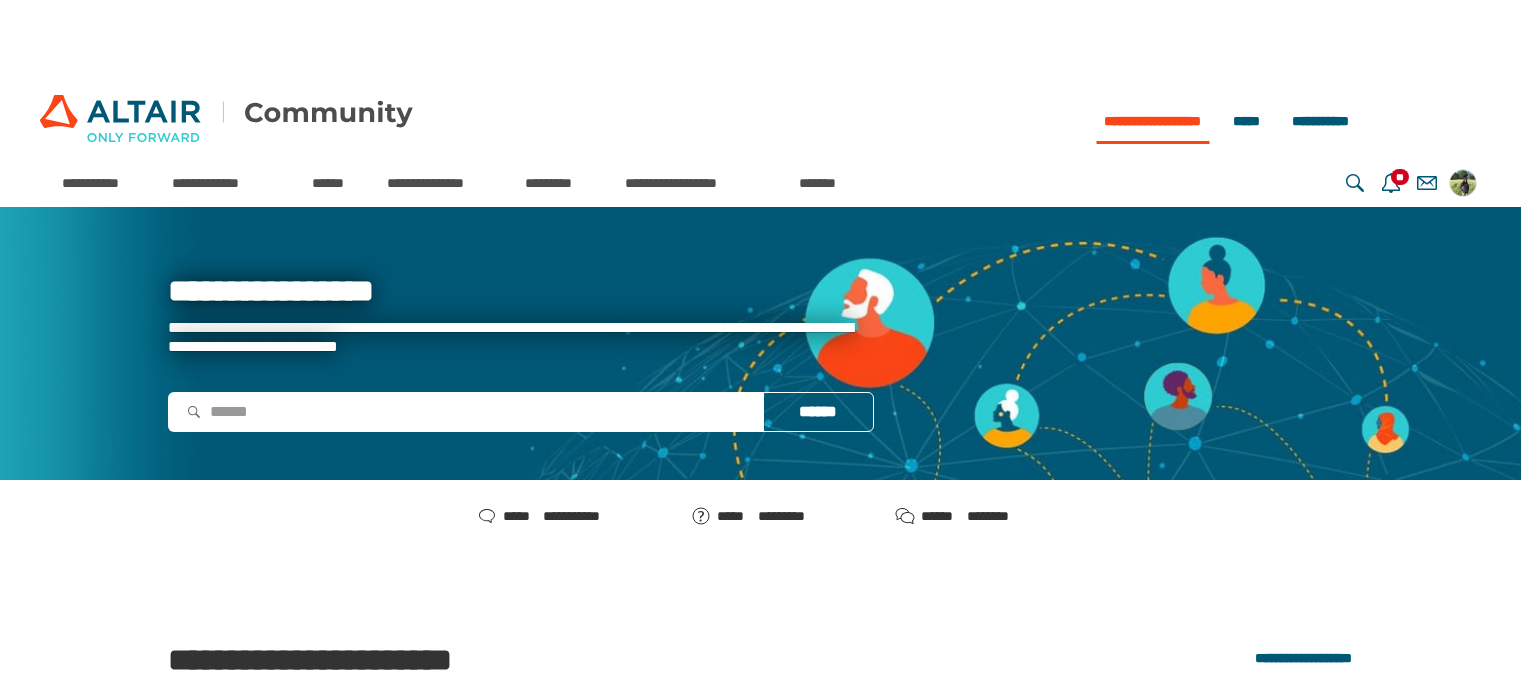 scroll, scrollTop: 3320, scrollLeft: 0, axis: vertical 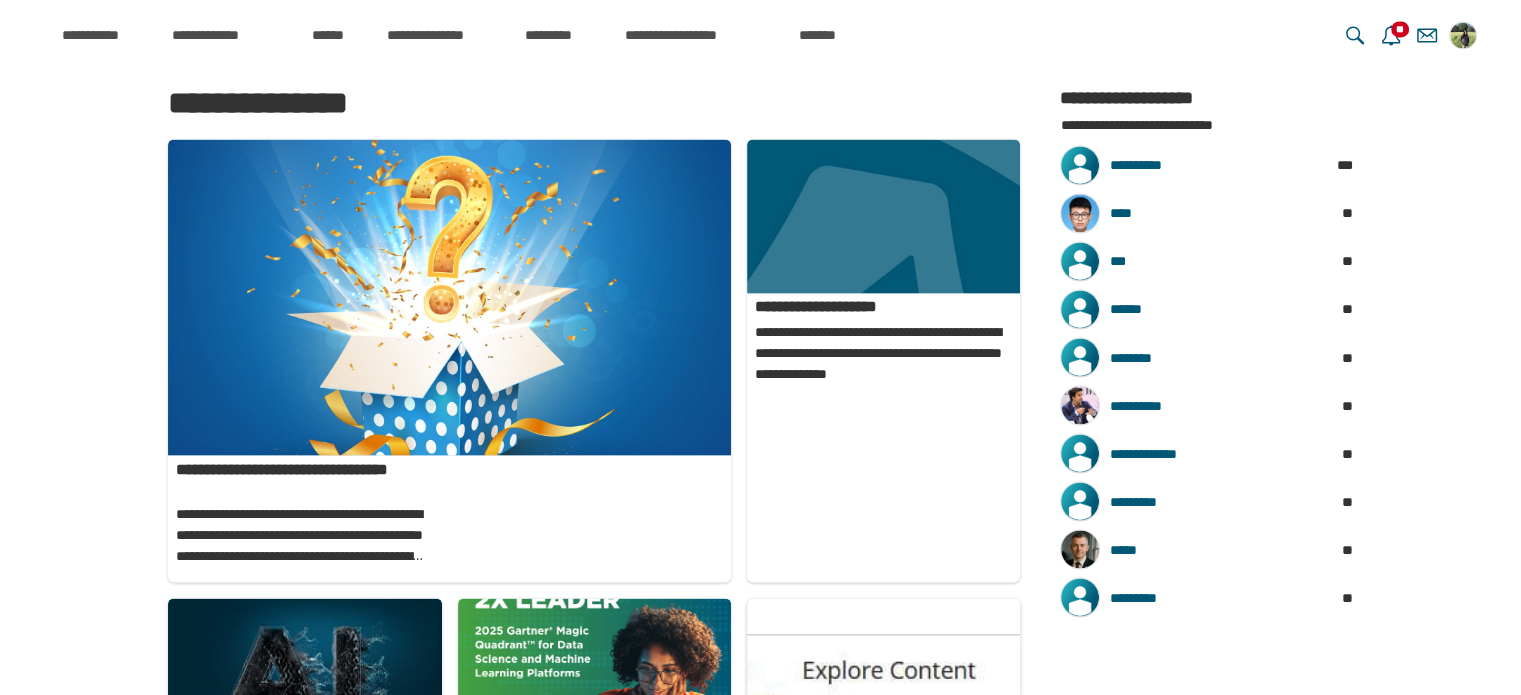 click on "**********" at bounding box center [883, 786] 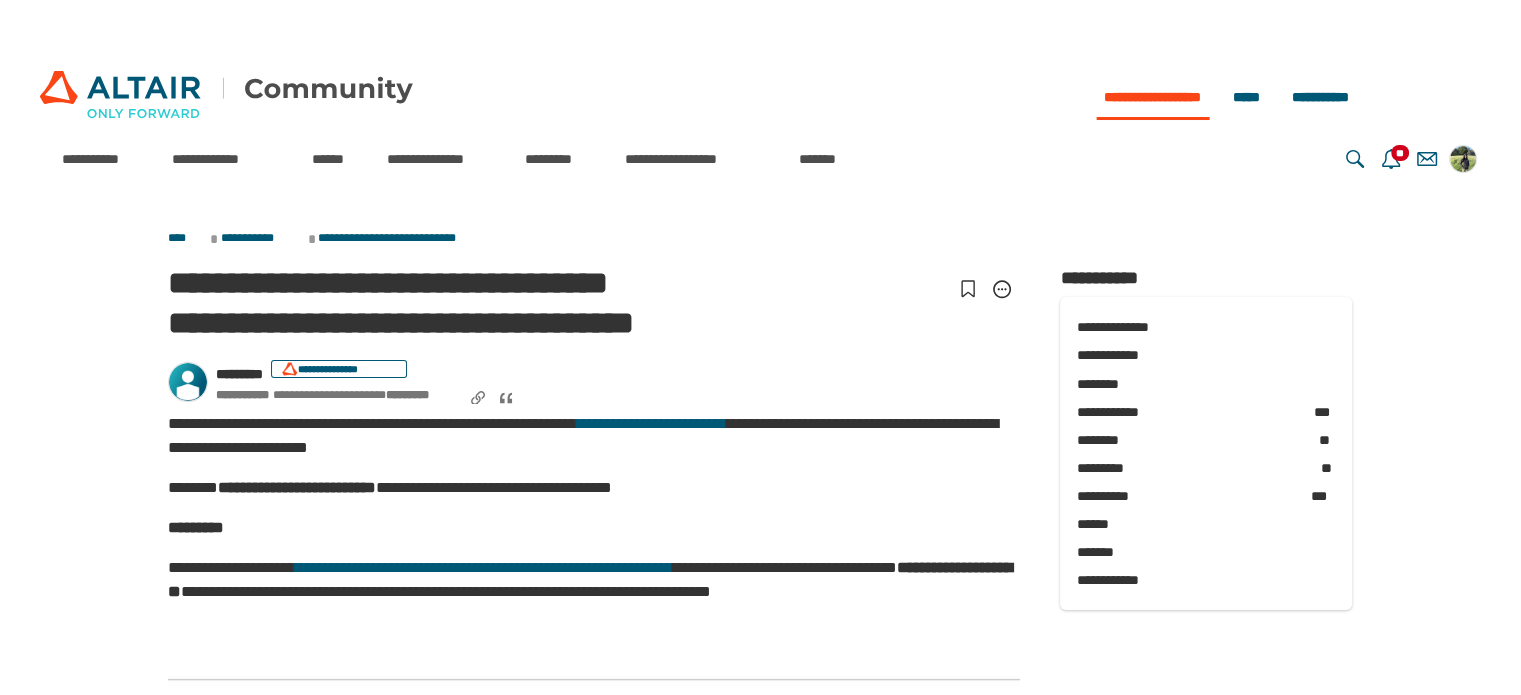 scroll, scrollTop: 30, scrollLeft: 0, axis: vertical 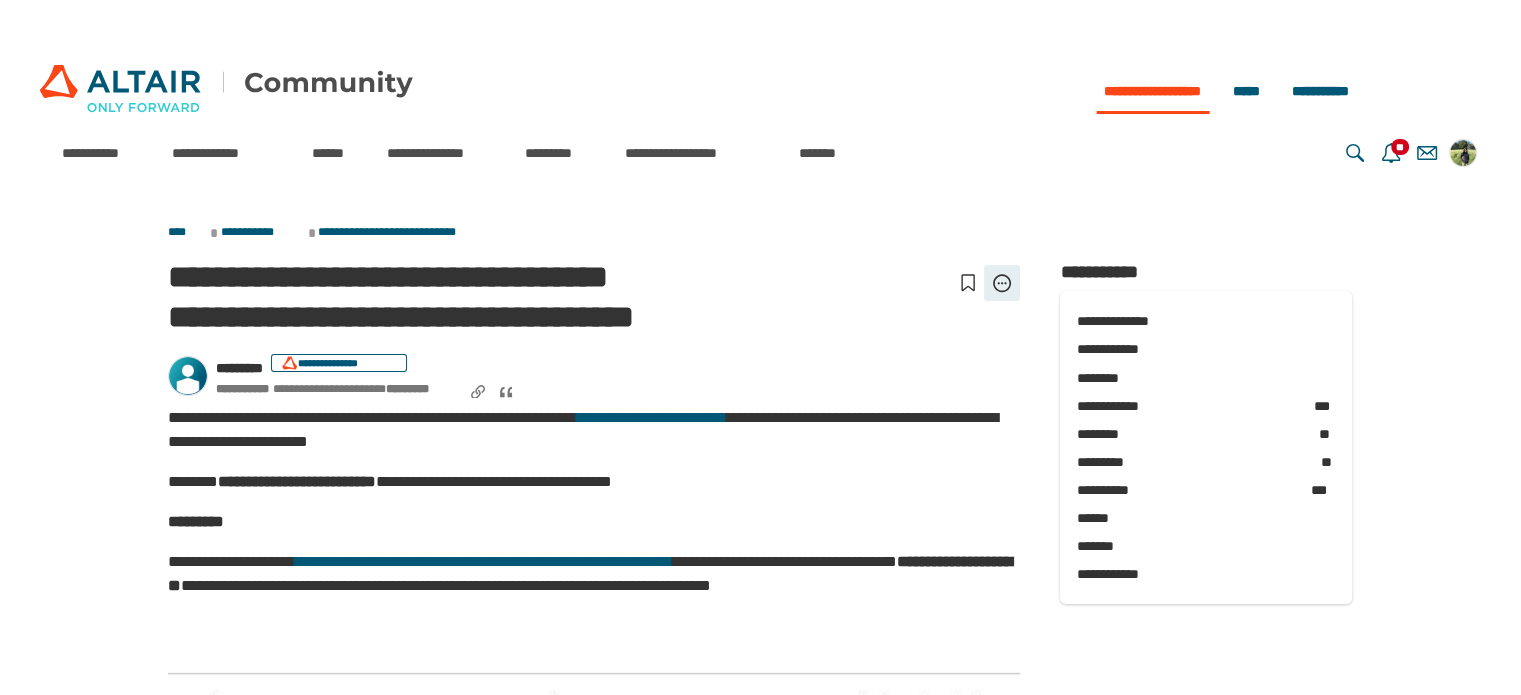 click on "**********" at bounding box center [1002, 283] 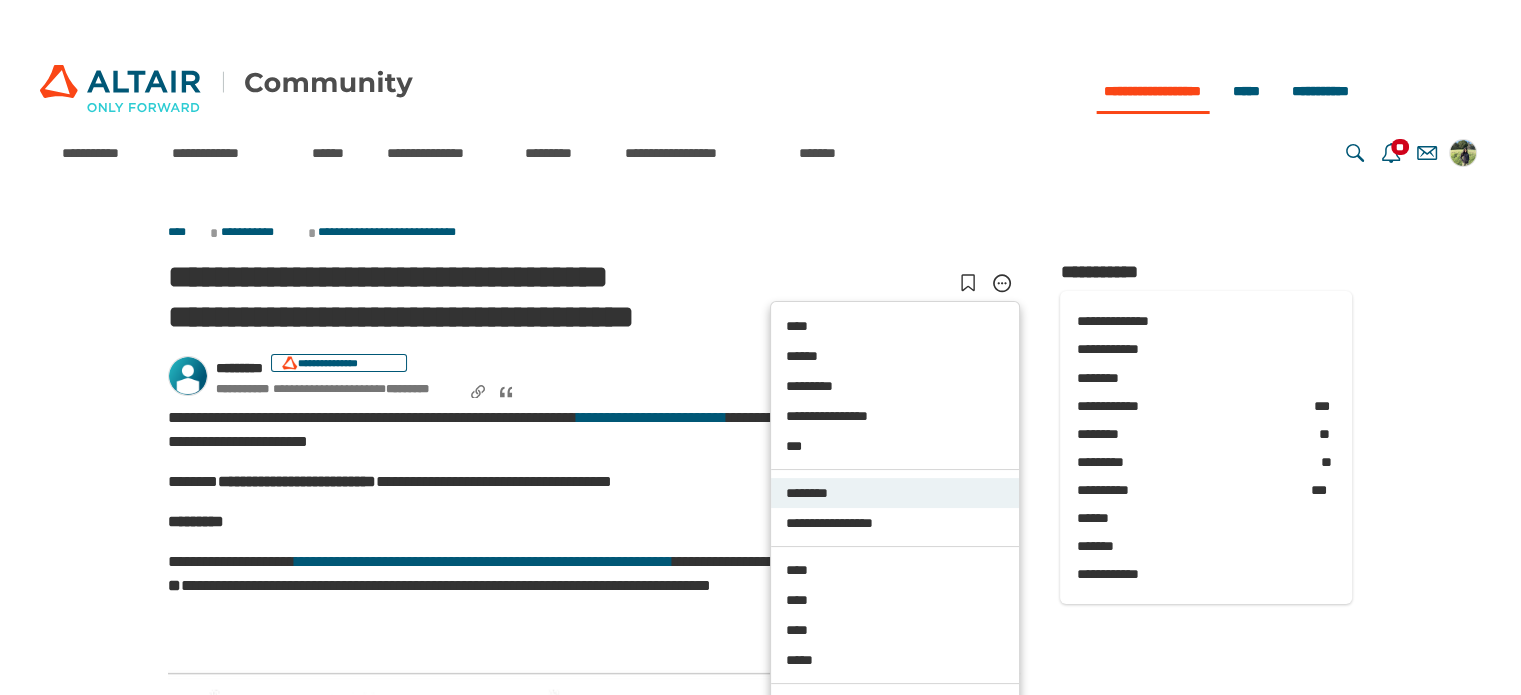 click on "********" at bounding box center [895, 494] 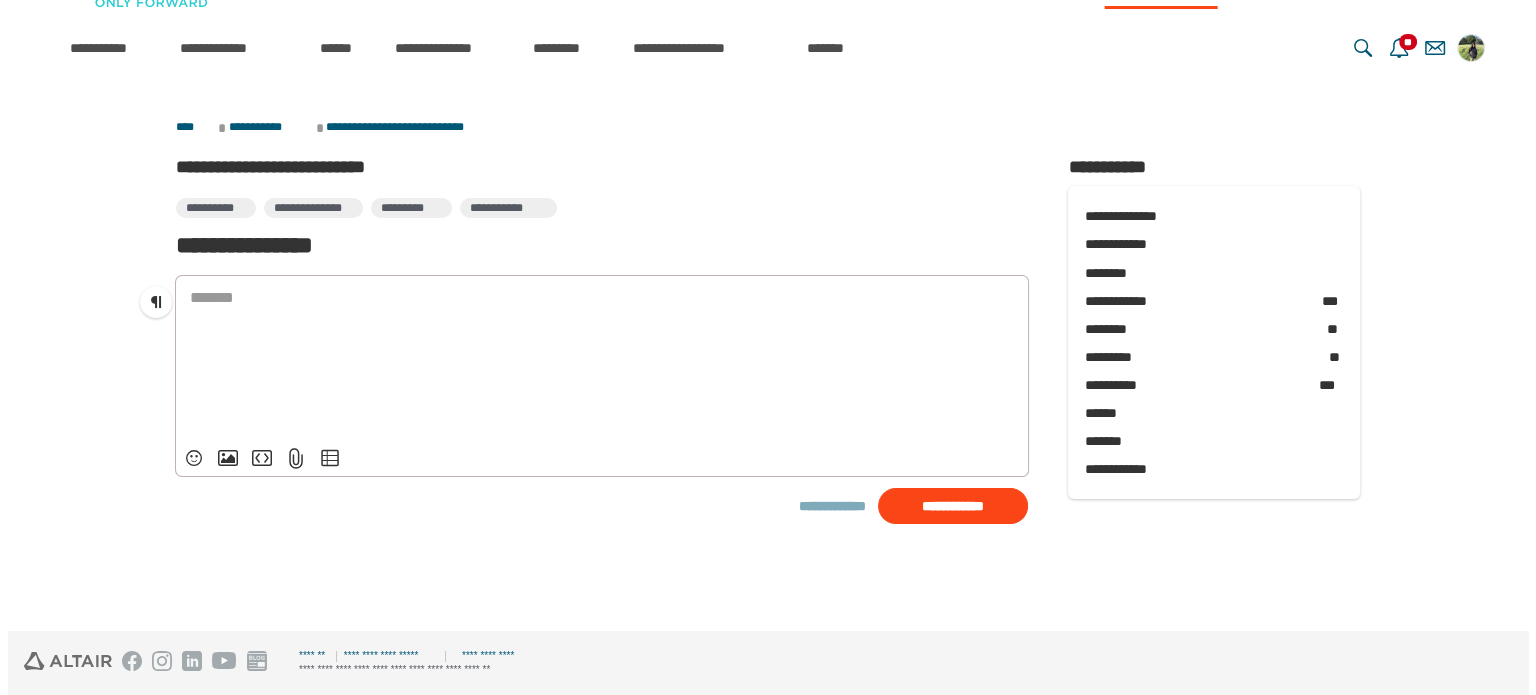 scroll, scrollTop: 0, scrollLeft: 0, axis: both 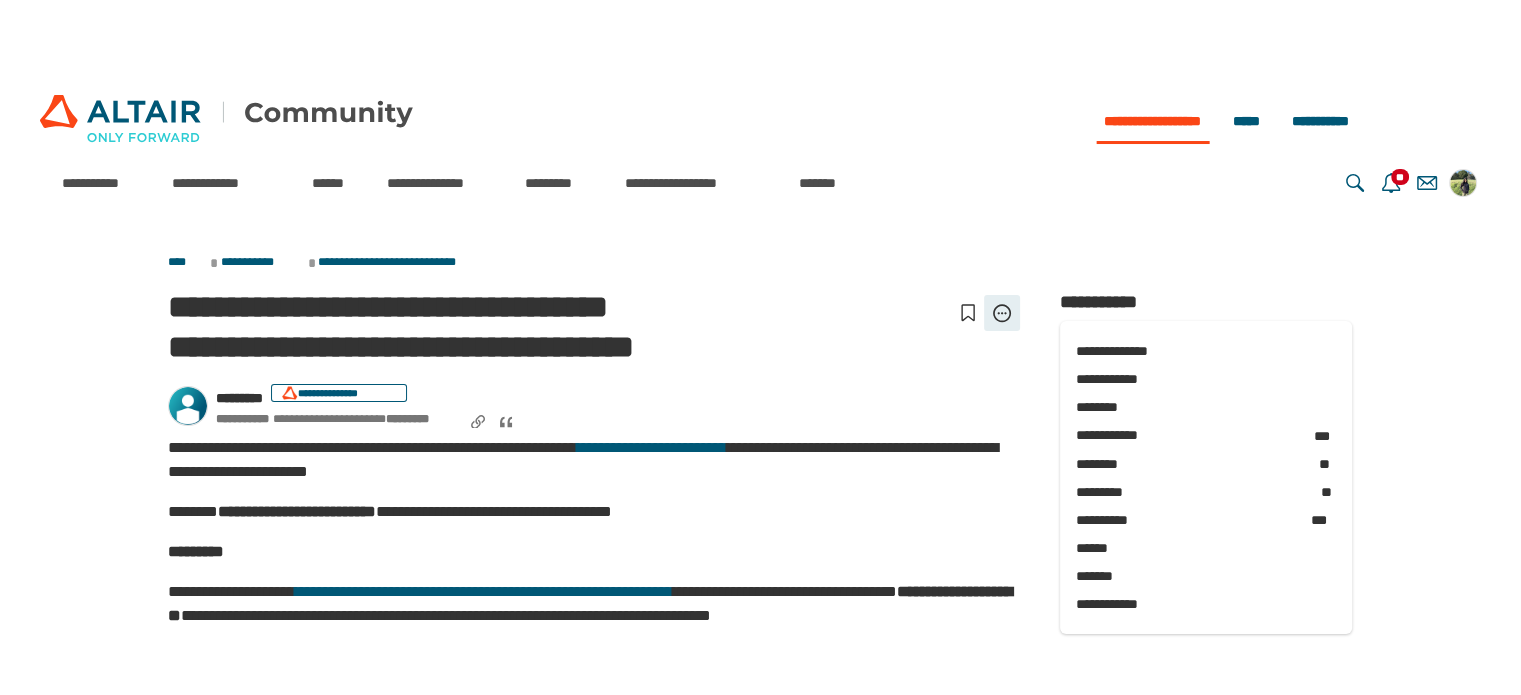 click on "**********" at bounding box center (1002, 313) 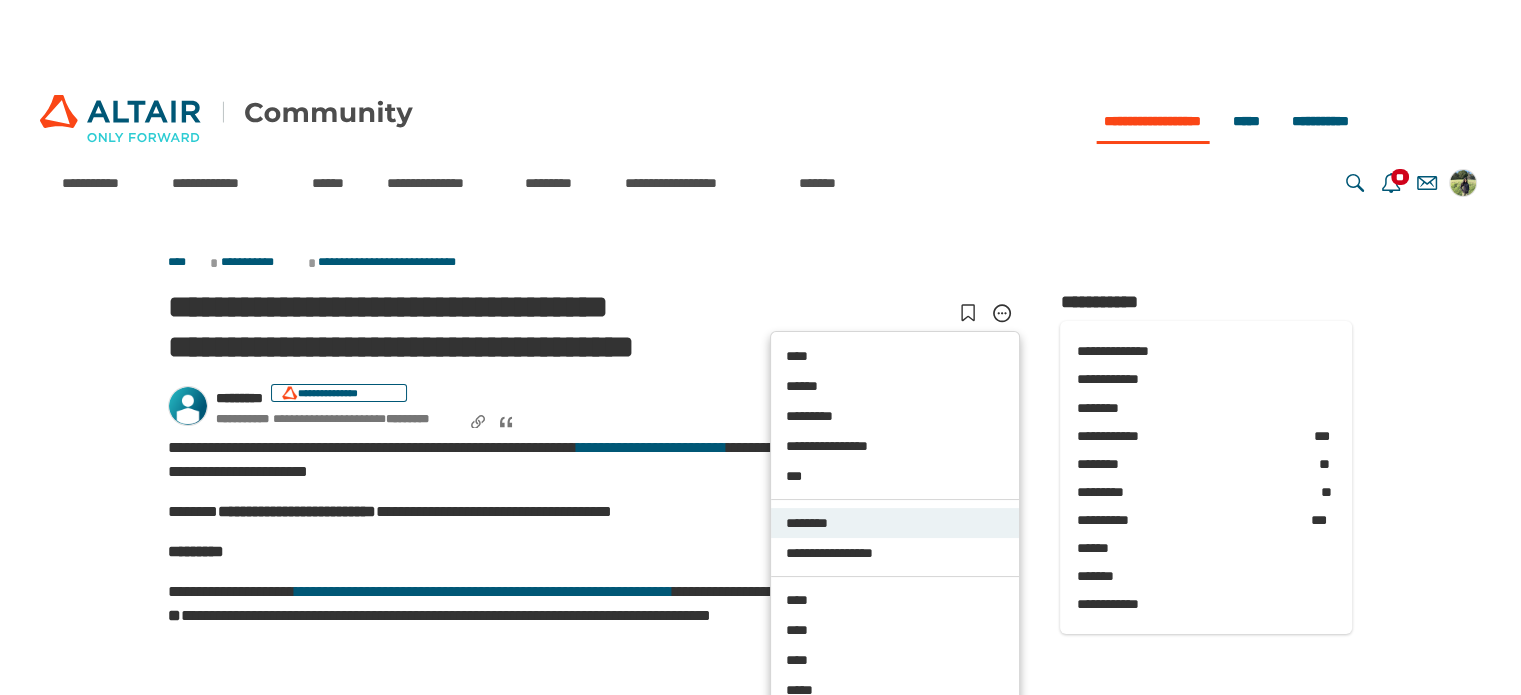 click on "********" at bounding box center (895, 524) 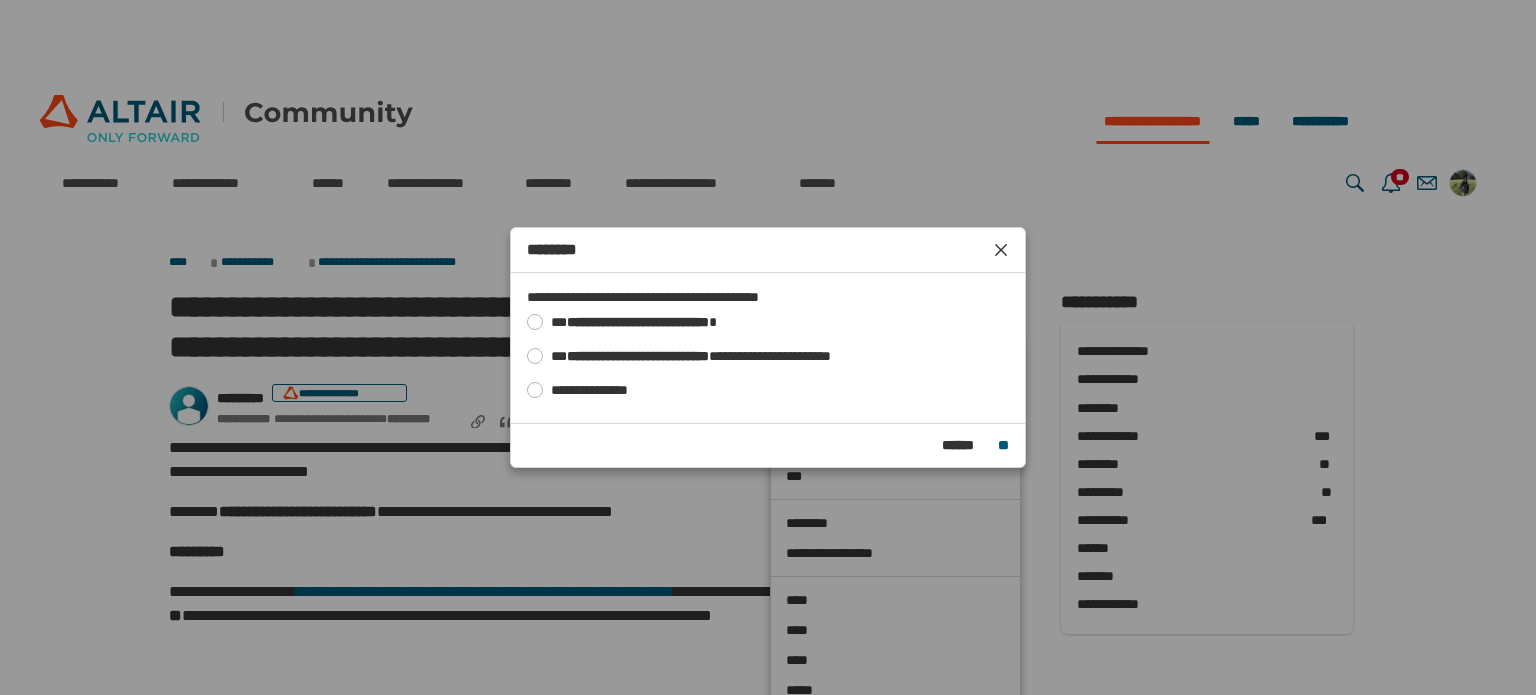 click on "**********" at bounding box center [638, 356] 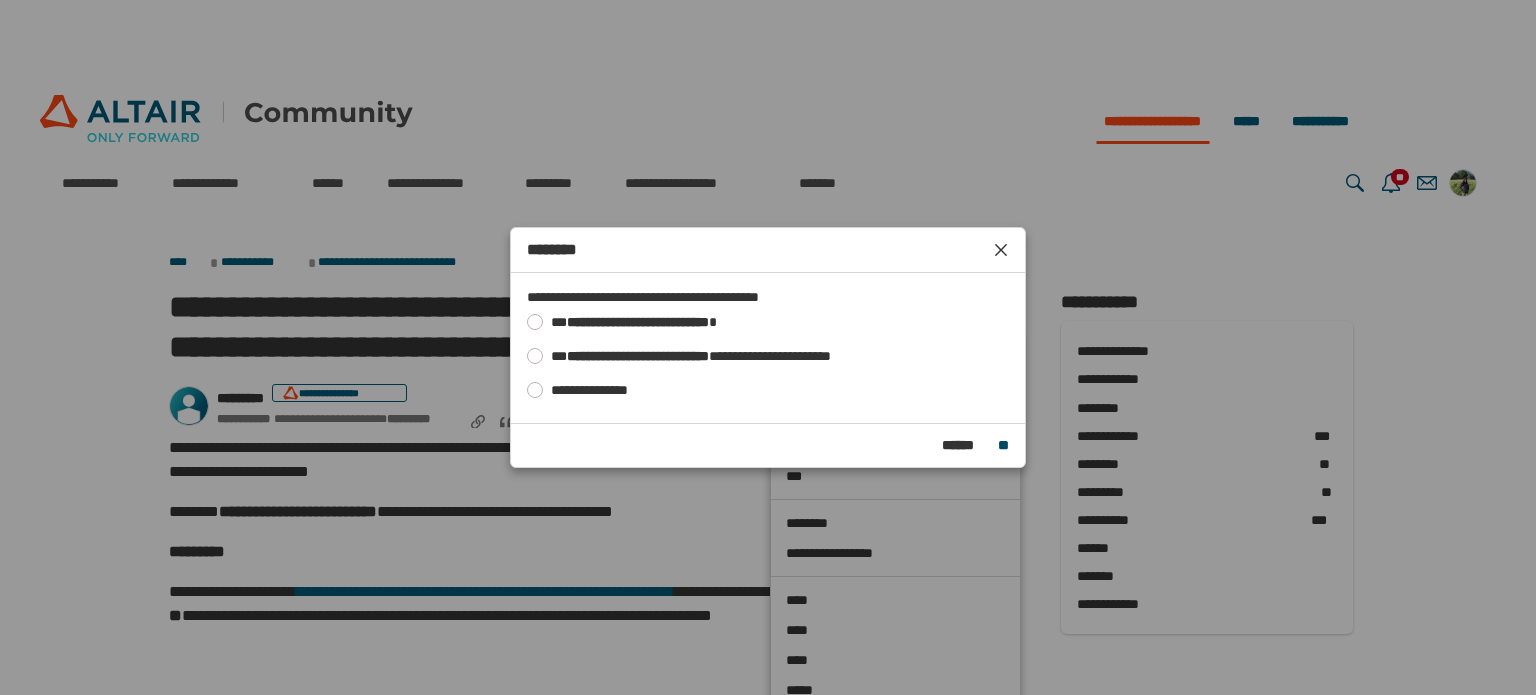 click on "**" at bounding box center (1003, 445) 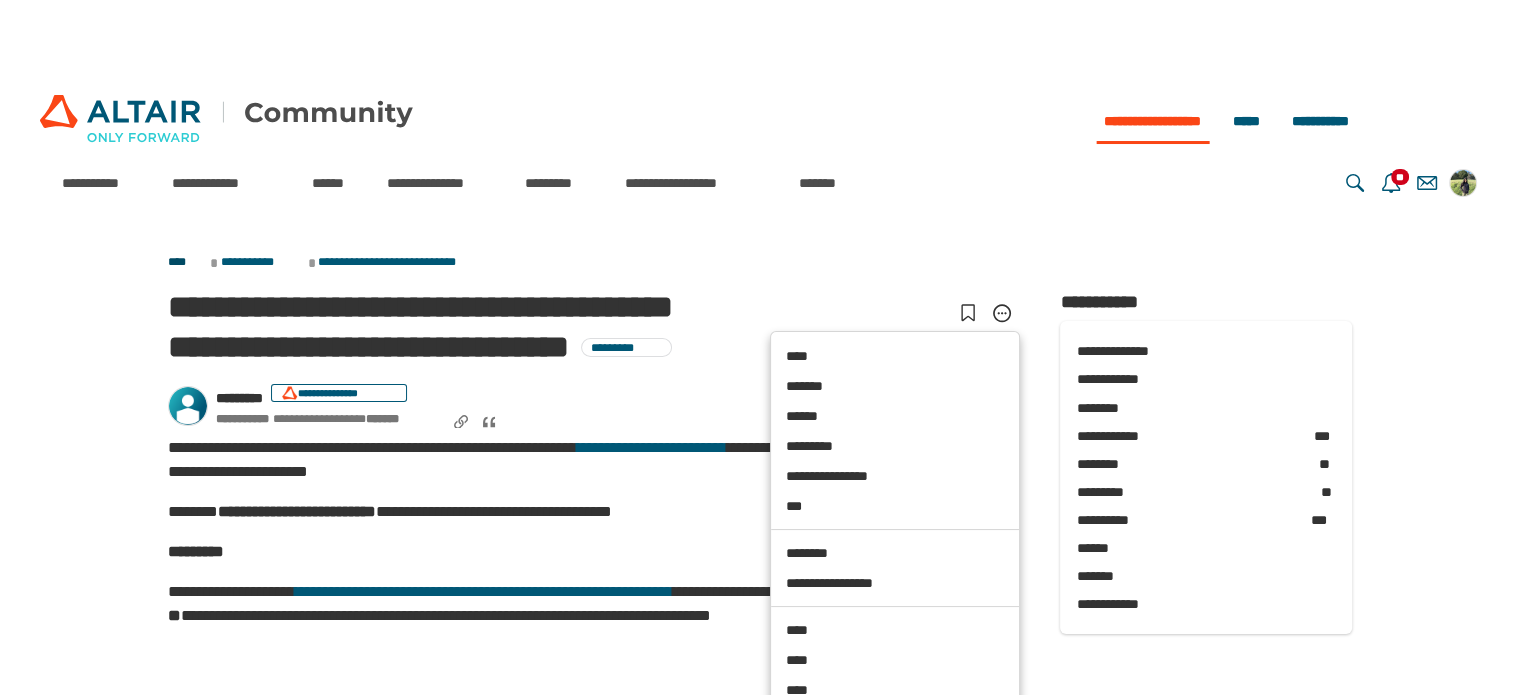 click on "****" at bounding box center (187, 263) 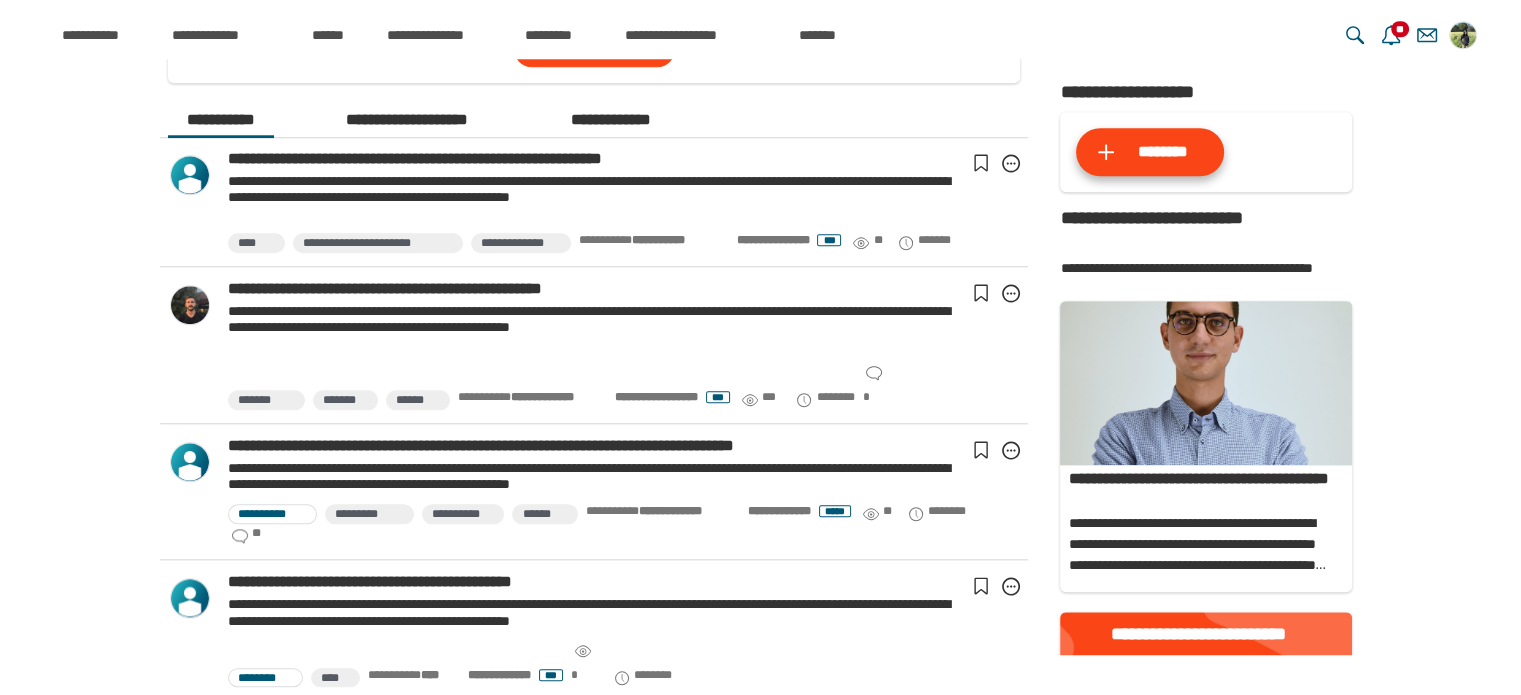 scroll, scrollTop: 1951, scrollLeft: 0, axis: vertical 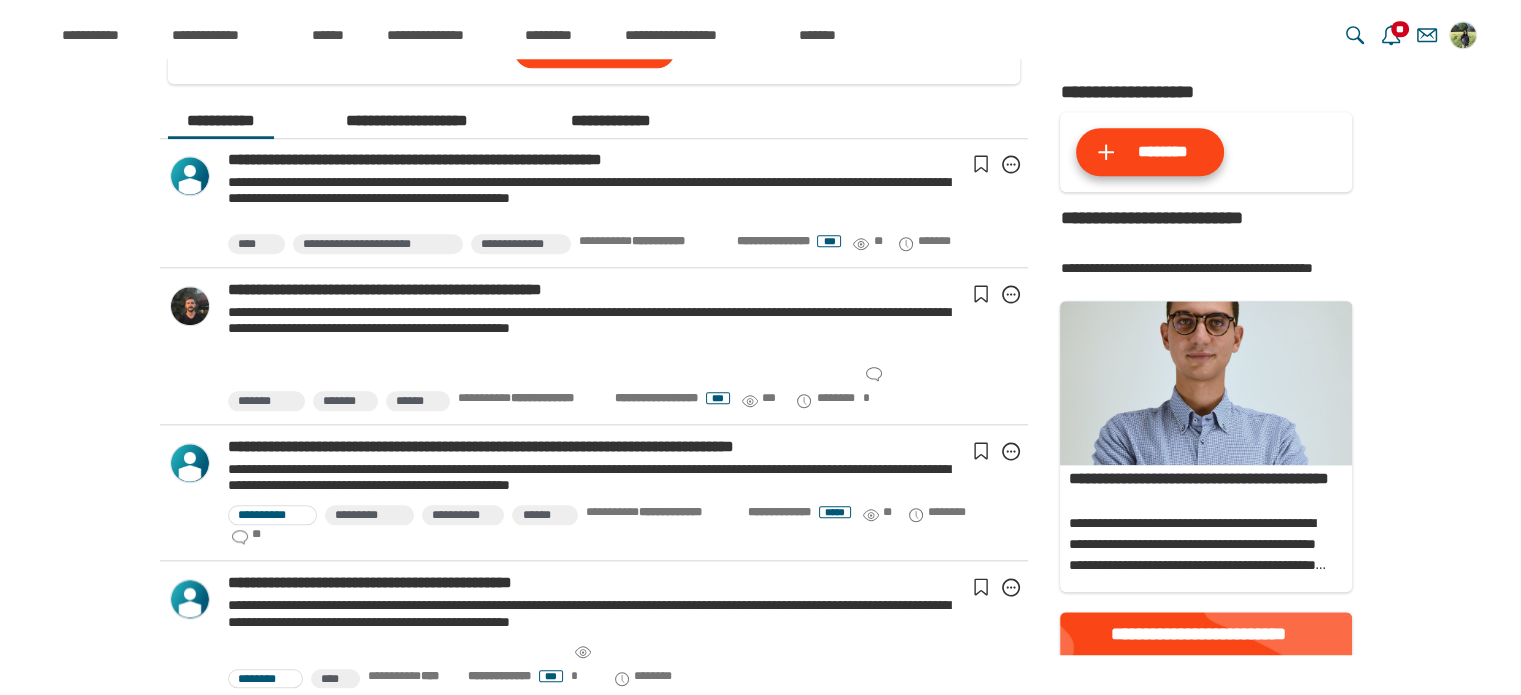click on "**********" at bounding box center (611, 121) 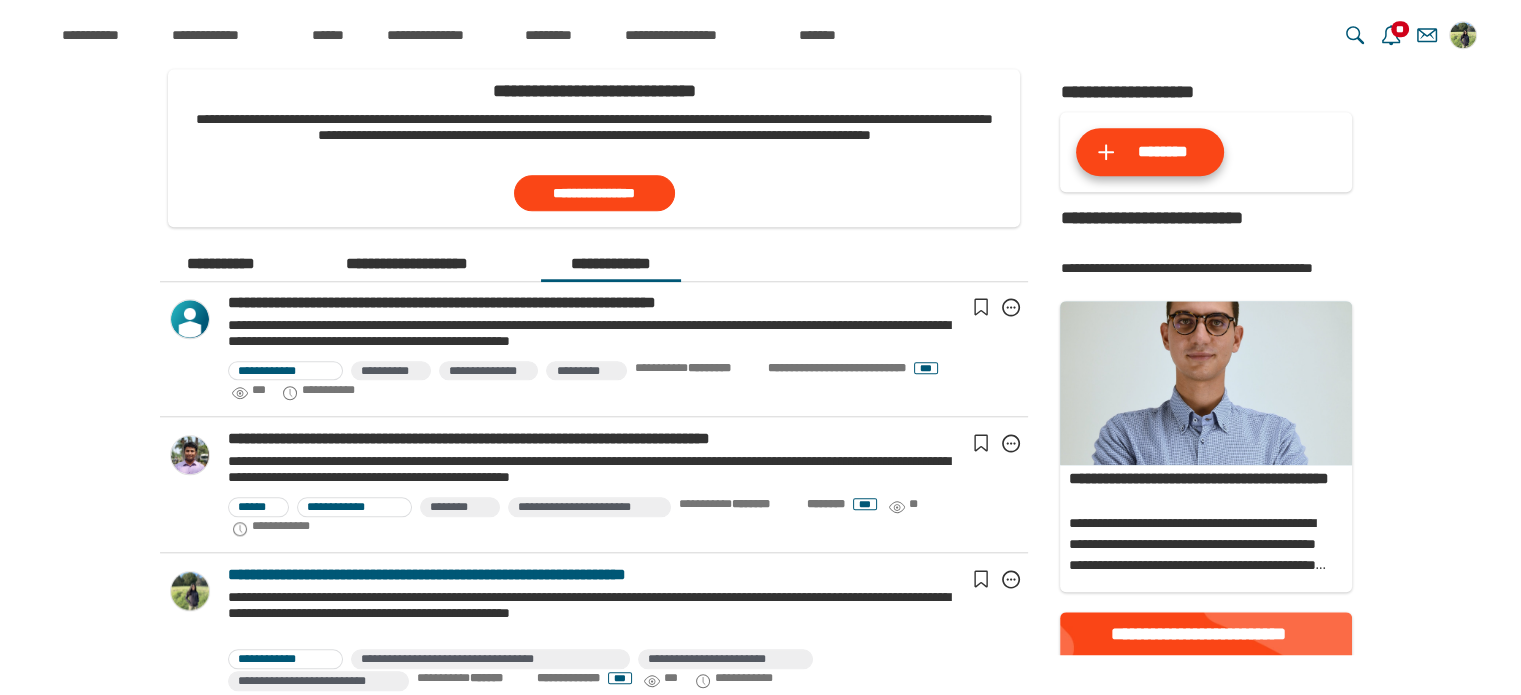 scroll, scrollTop: 1808, scrollLeft: 0, axis: vertical 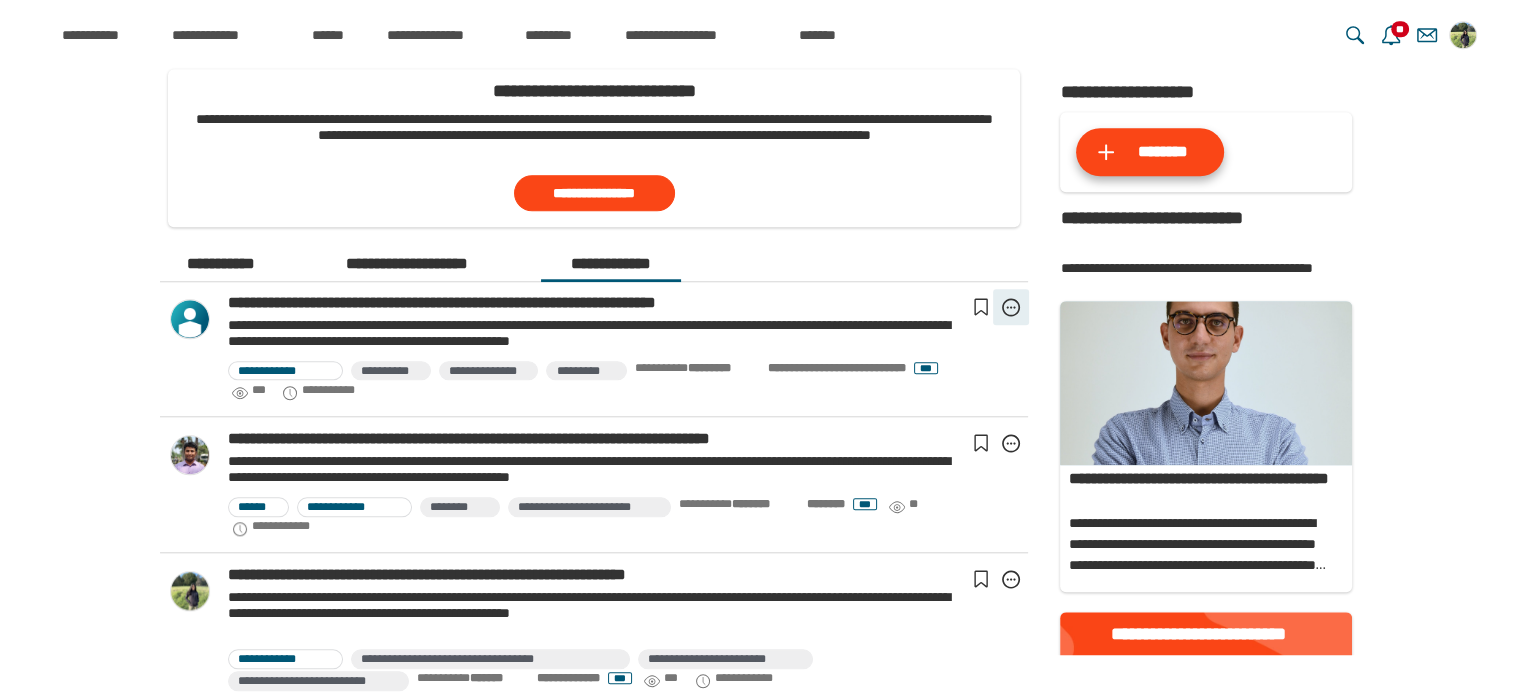 click on "**********" at bounding box center (1011, 307) 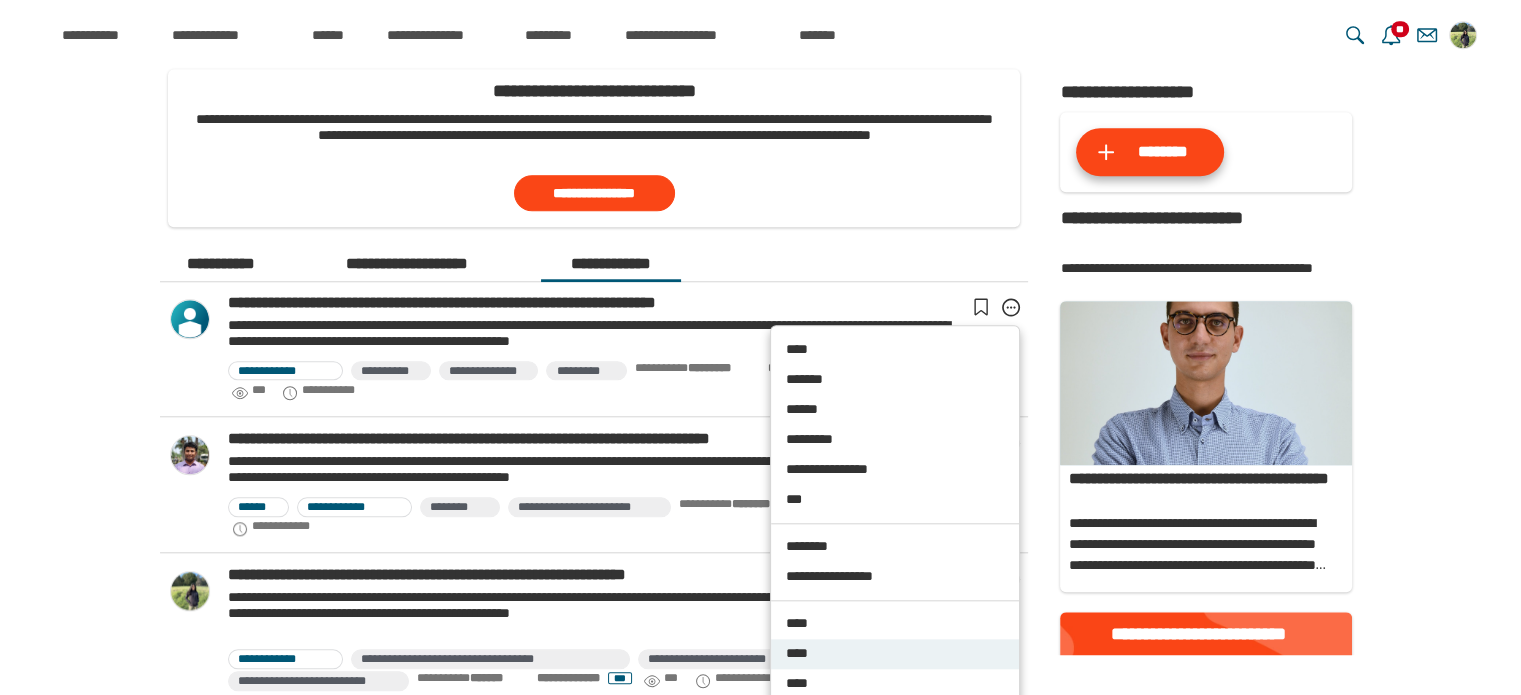 click on "****" at bounding box center [895, 654] 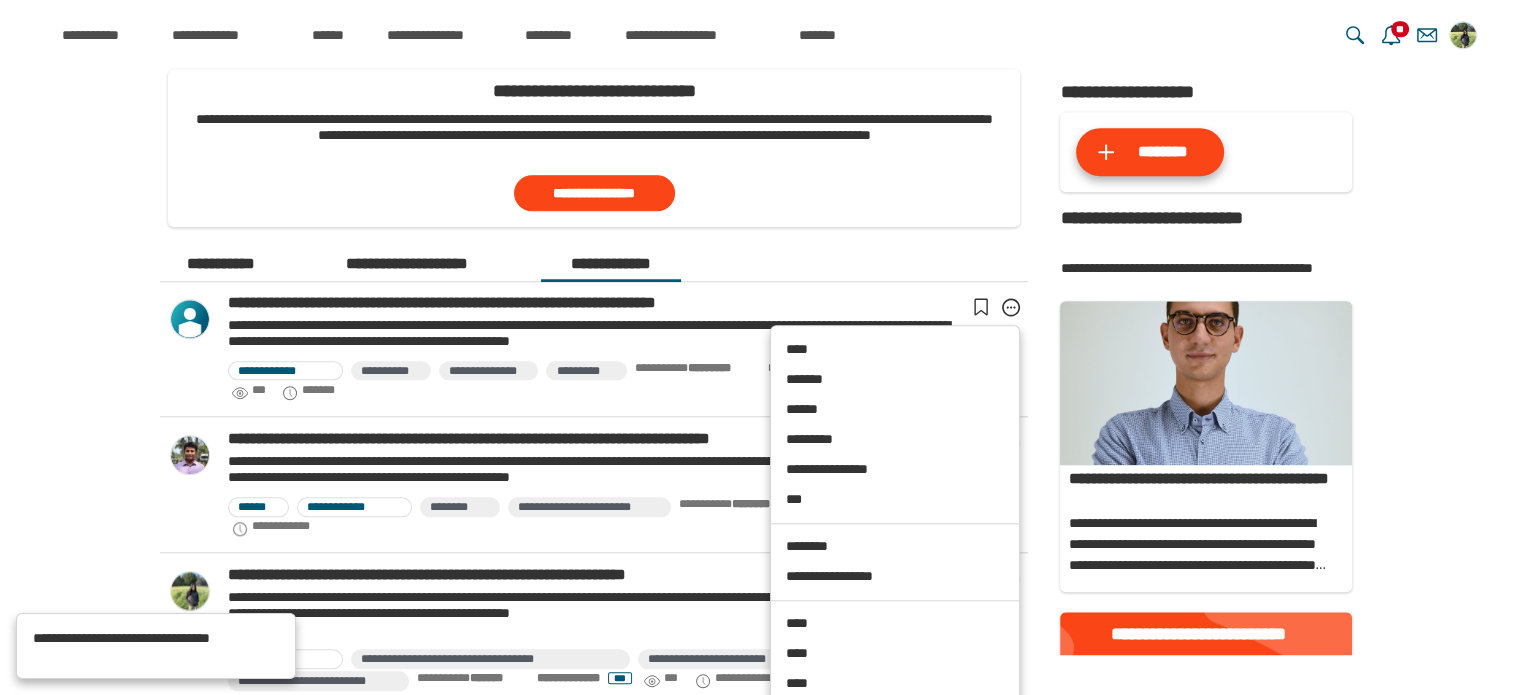 click on "**********" at bounding box center [760, 405] 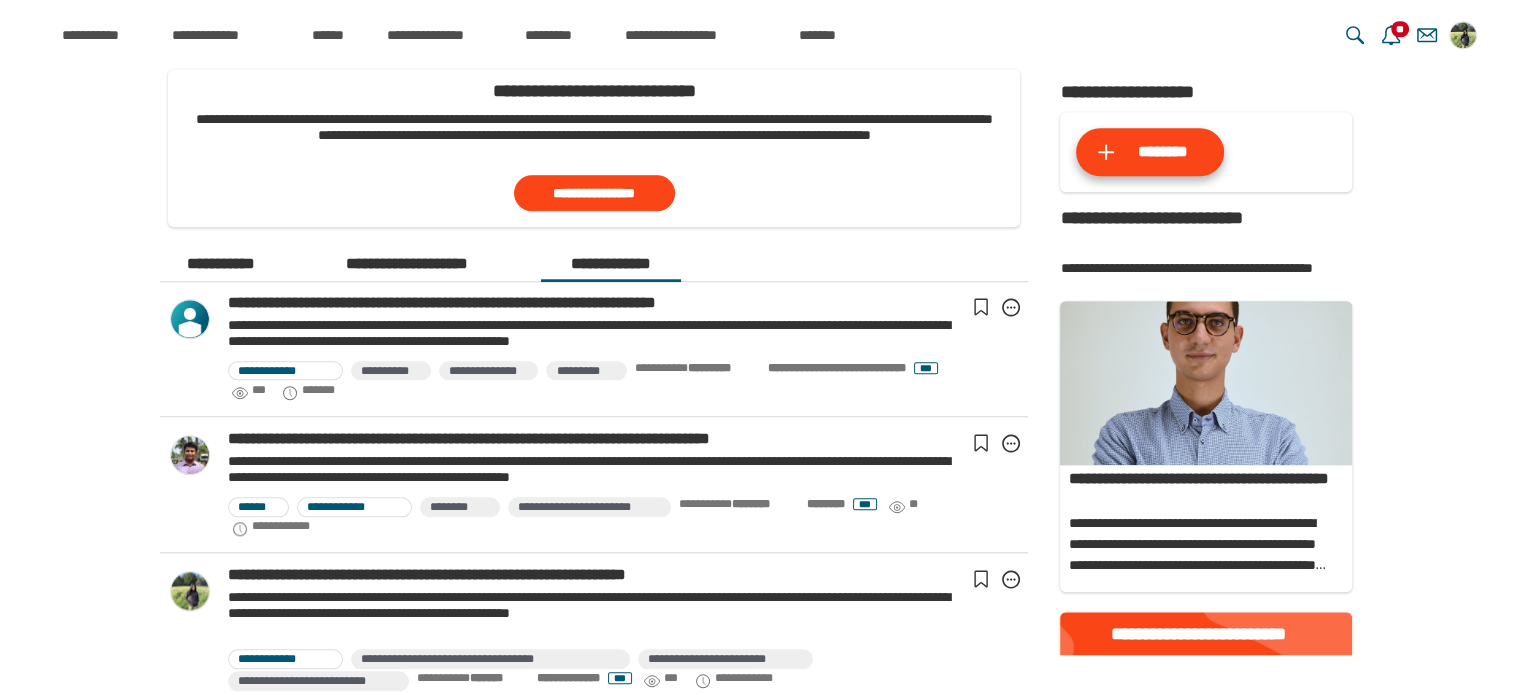 click on "**********" at bounding box center [220, 264] 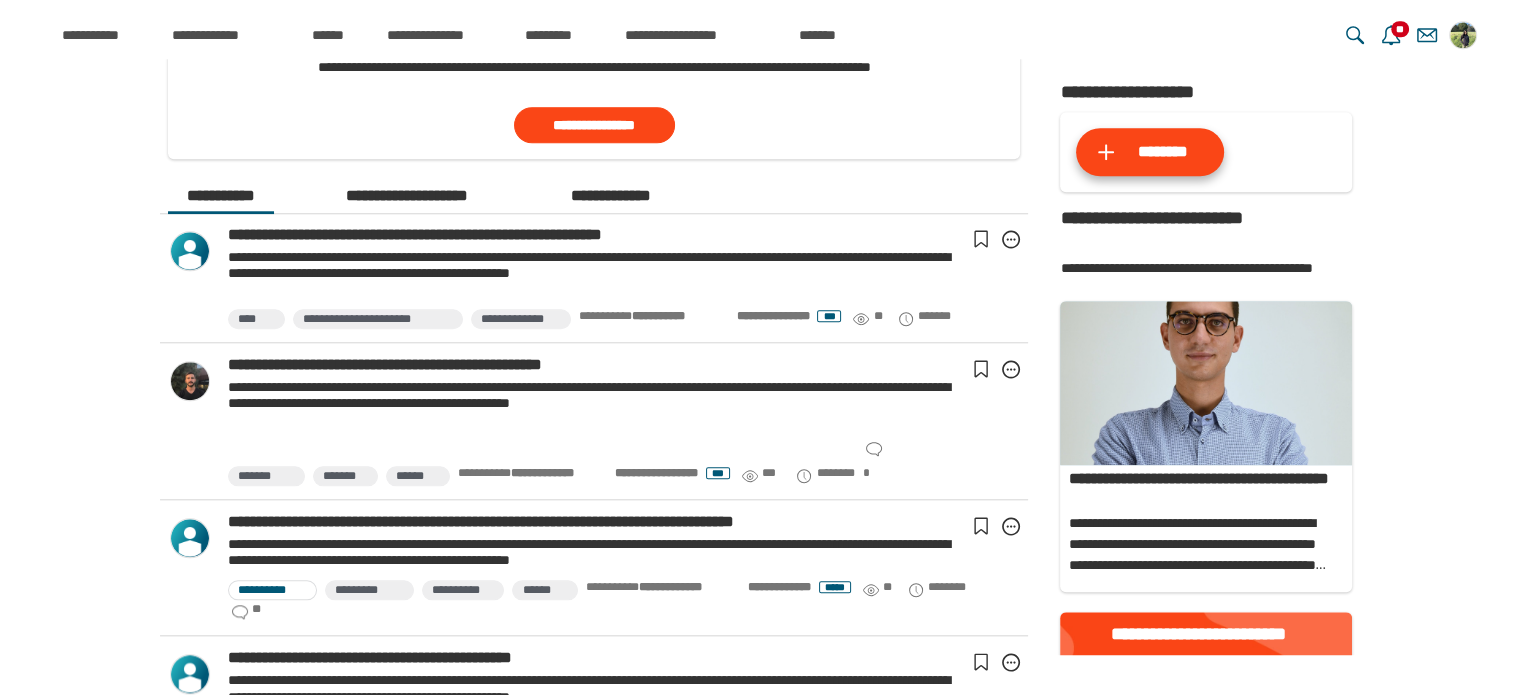 scroll, scrollTop: 1872, scrollLeft: 0, axis: vertical 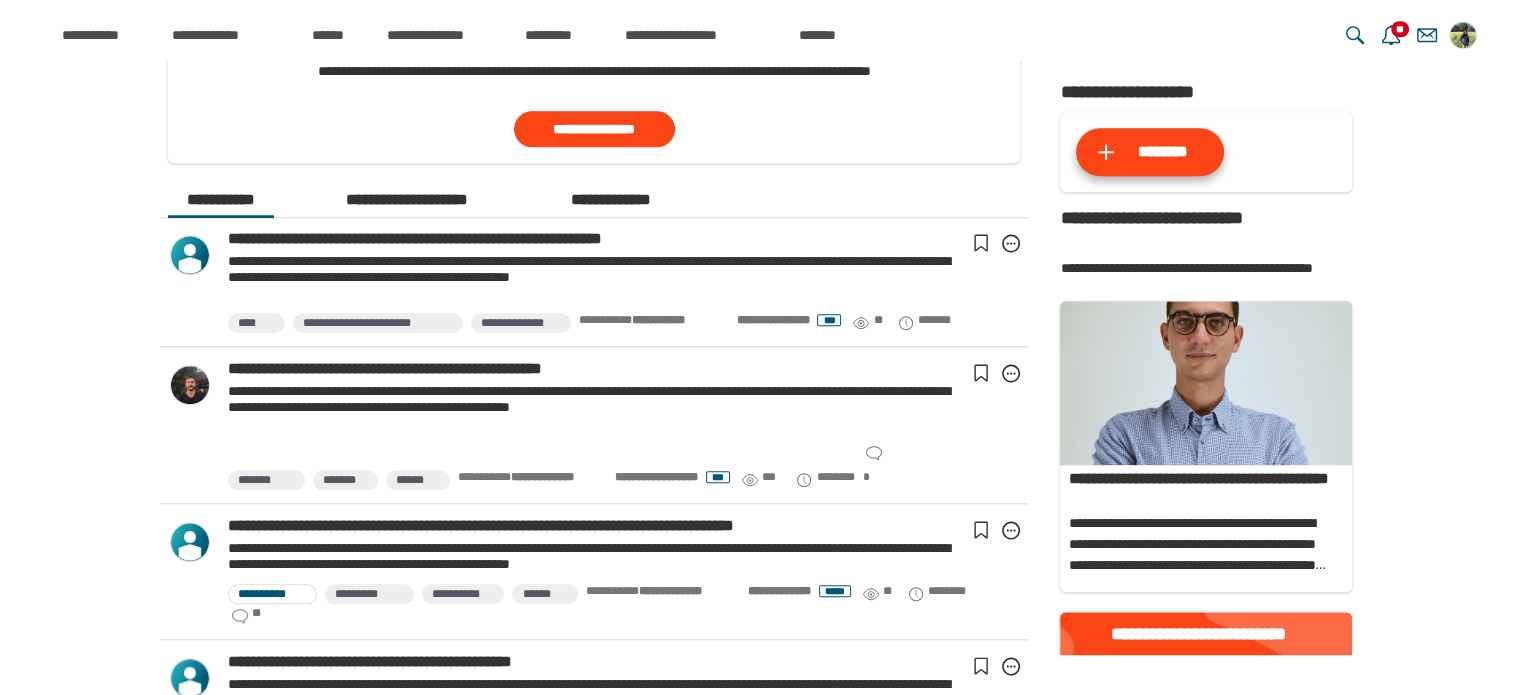 click on "**********" at bounding box center (611, 200) 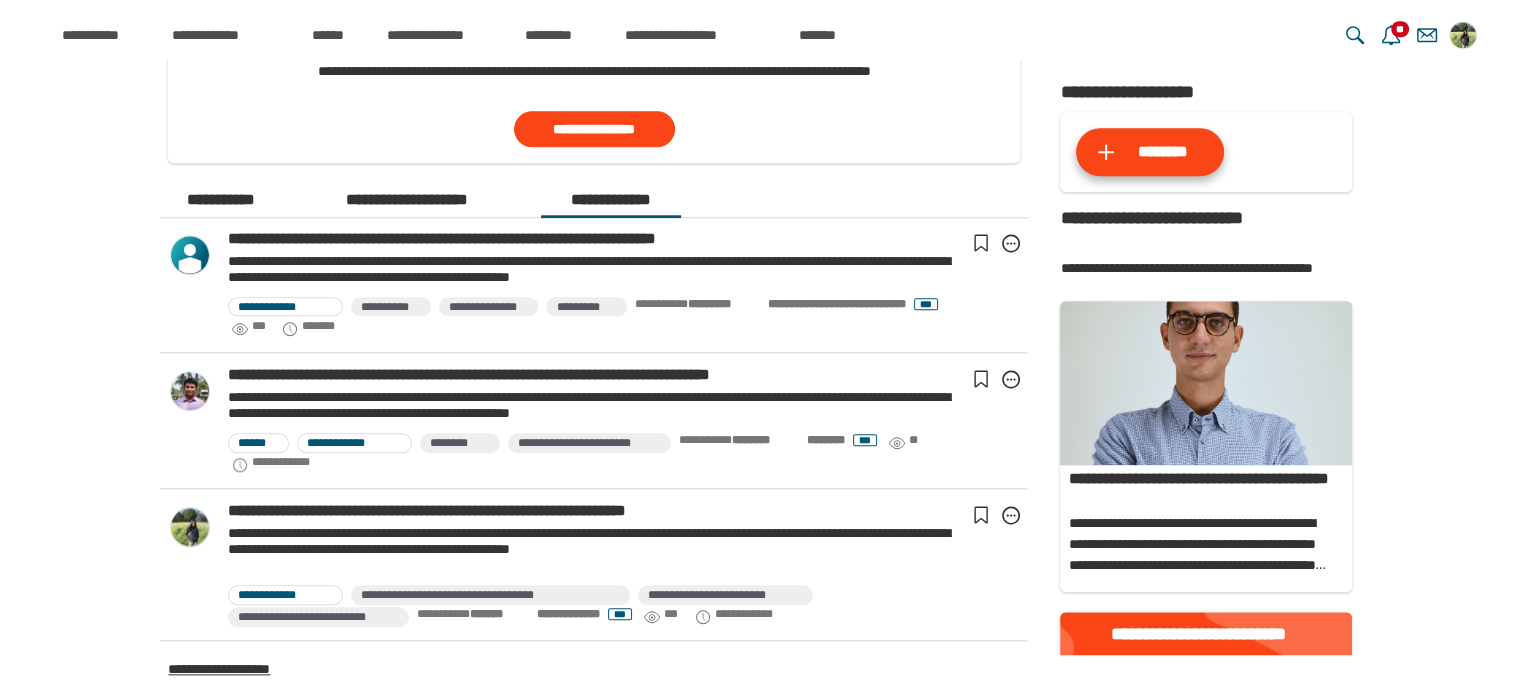 click on "**********" at bounding box center [220, 200] 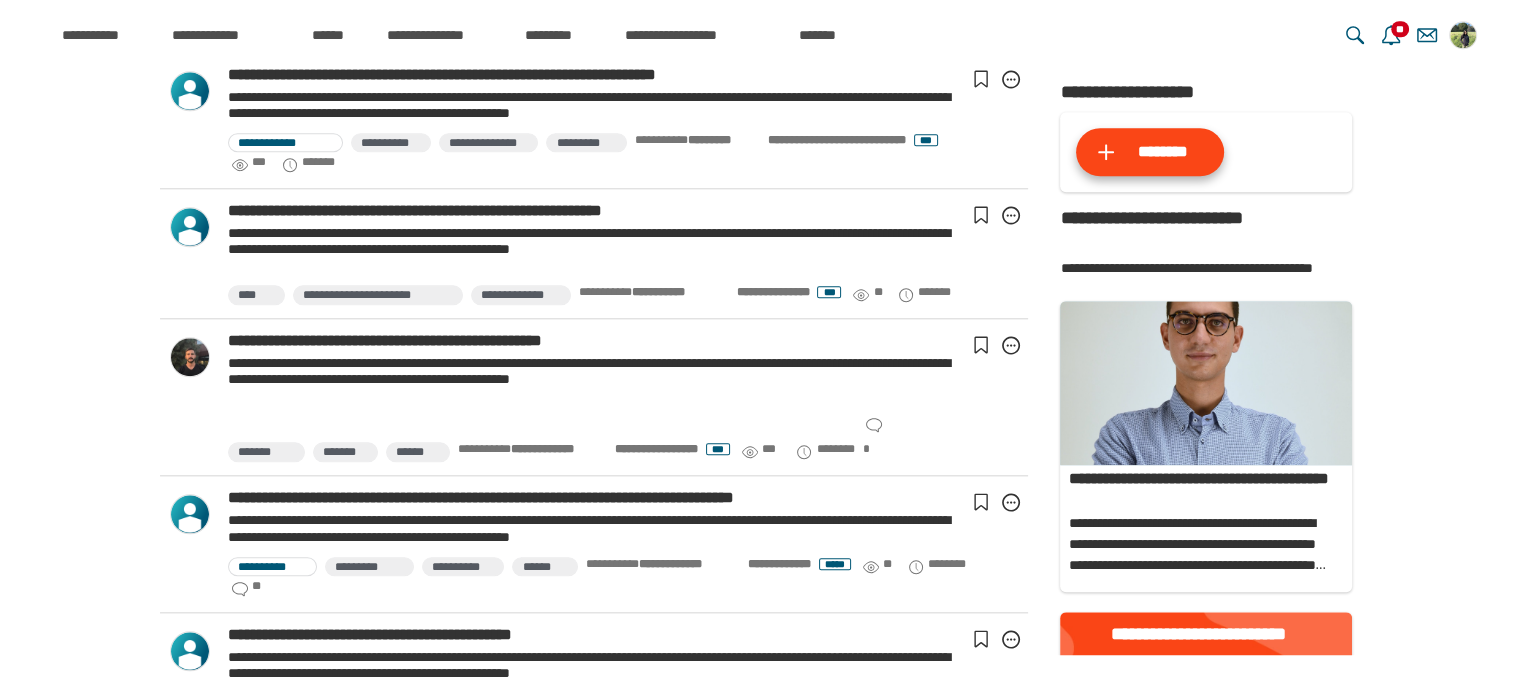 scroll, scrollTop: 1936, scrollLeft: 0, axis: vertical 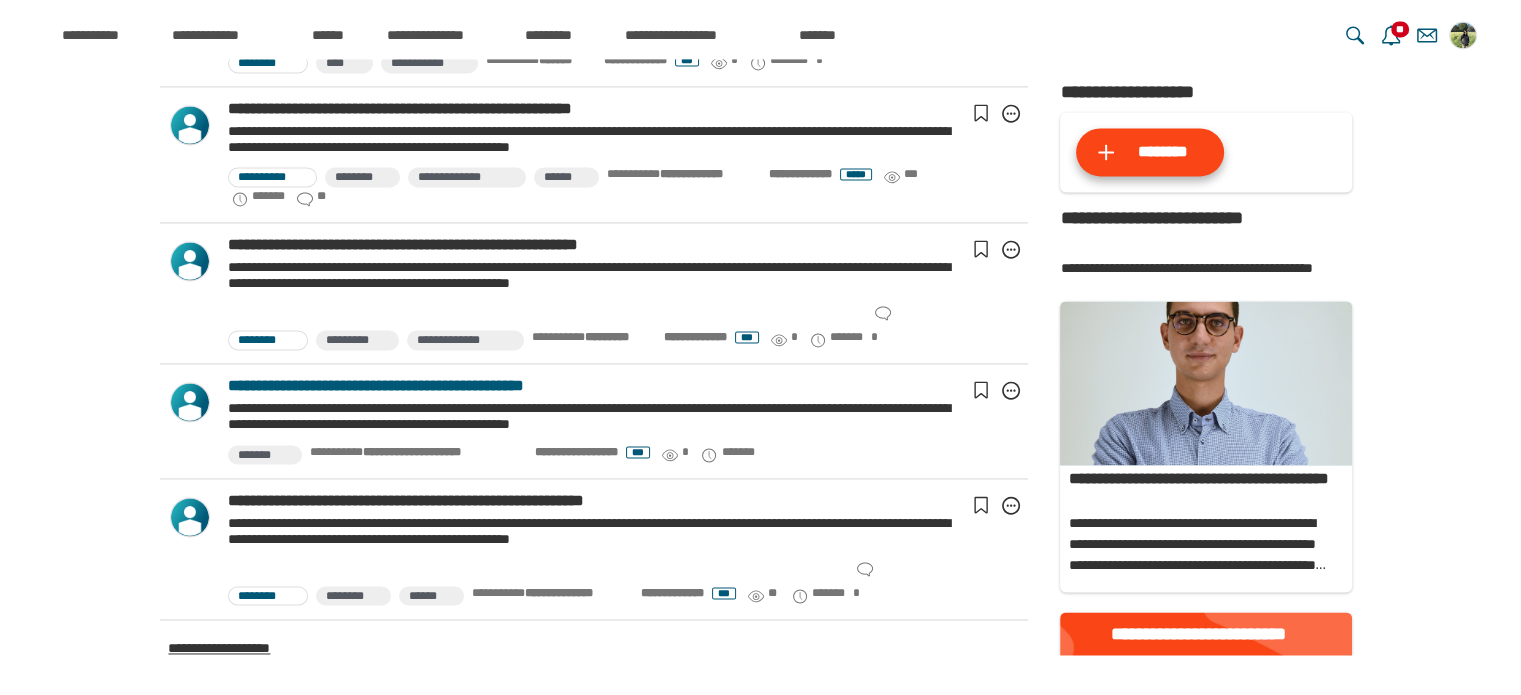 click on "**********" at bounding box center [594, 386] 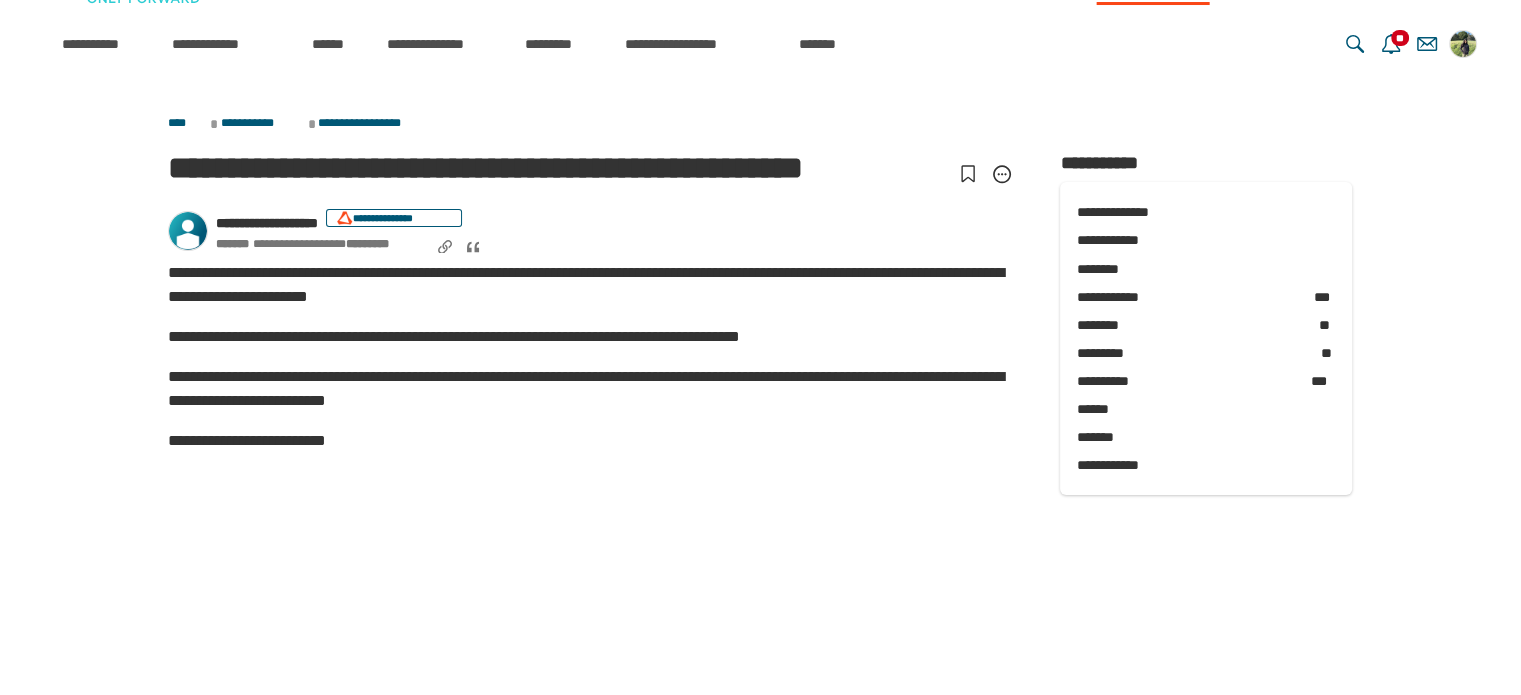 scroll, scrollTop: 0, scrollLeft: 0, axis: both 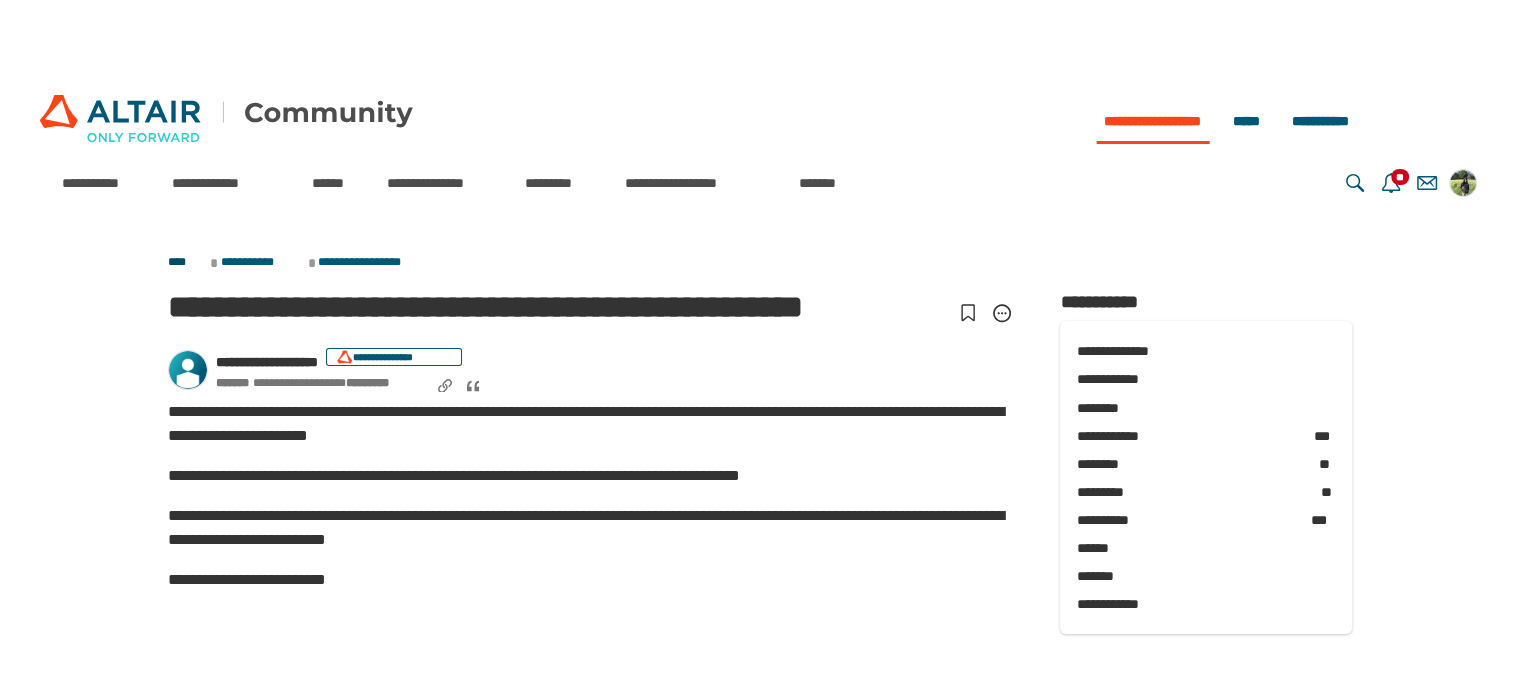 click on "****" at bounding box center (187, 263) 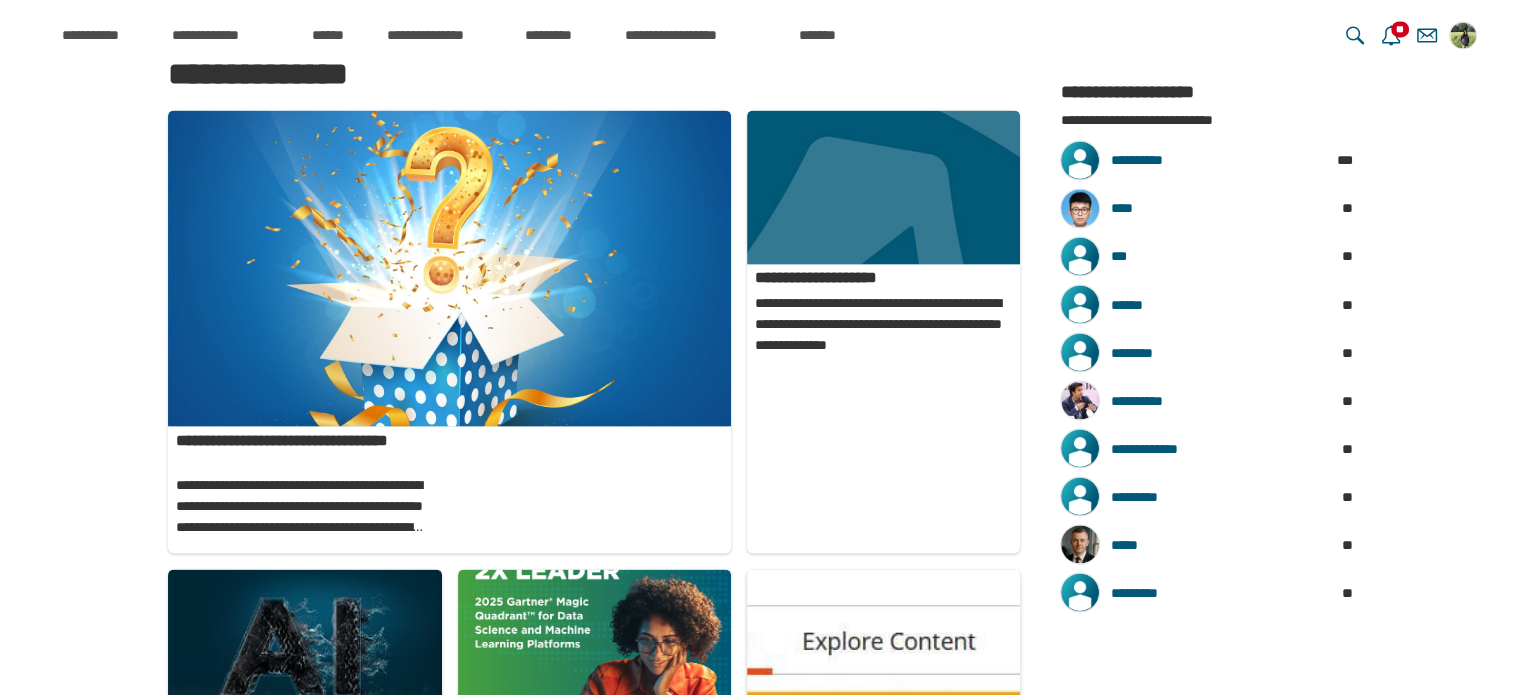 scroll, scrollTop: 3508, scrollLeft: 0, axis: vertical 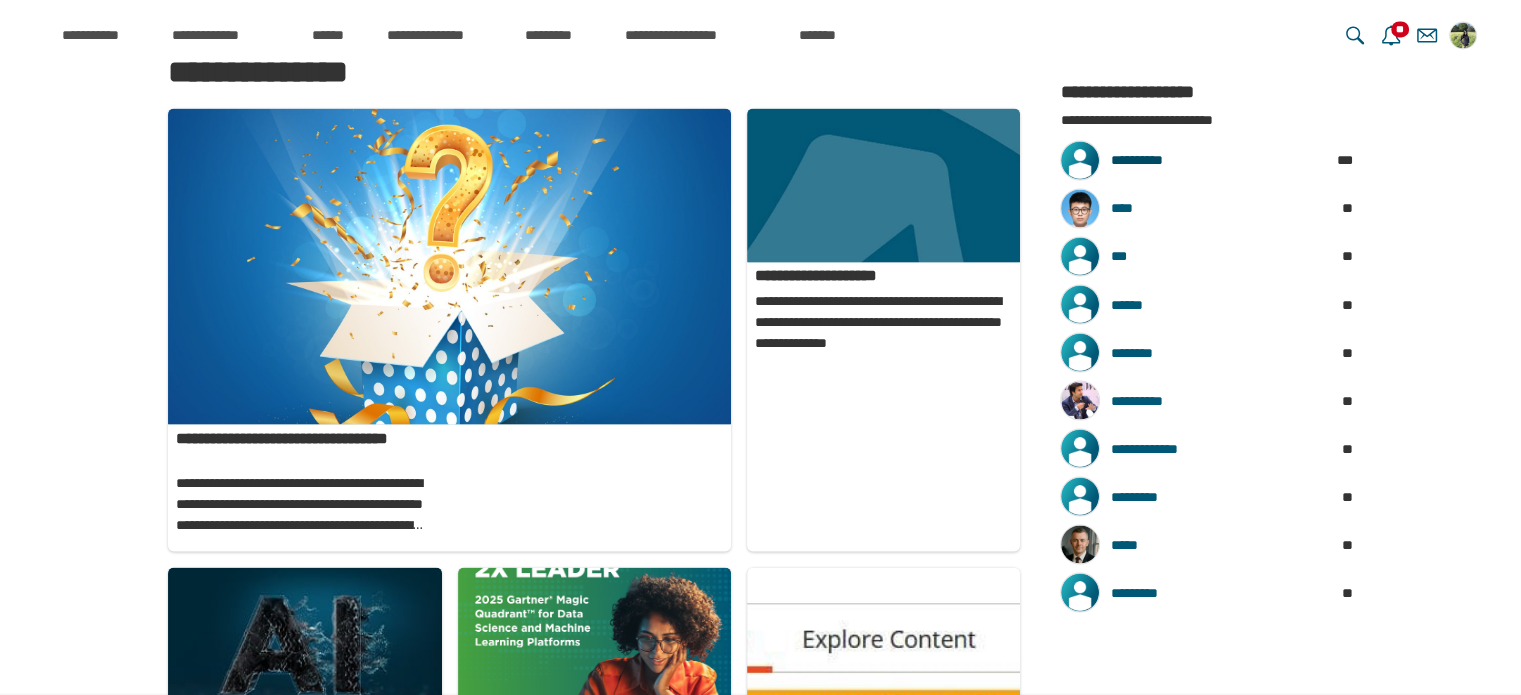click on "**********" at bounding box center (1194, 160) 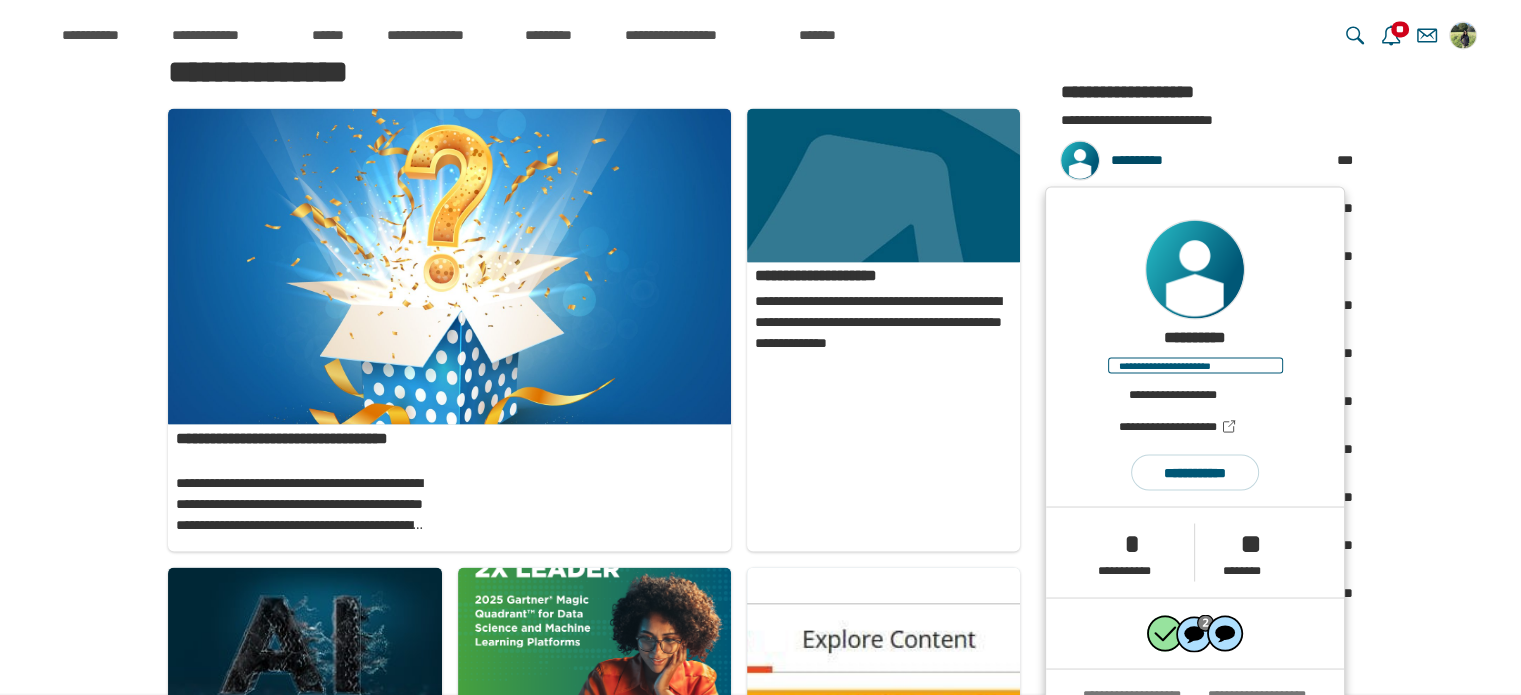 scroll, scrollTop: 3569, scrollLeft: 0, axis: vertical 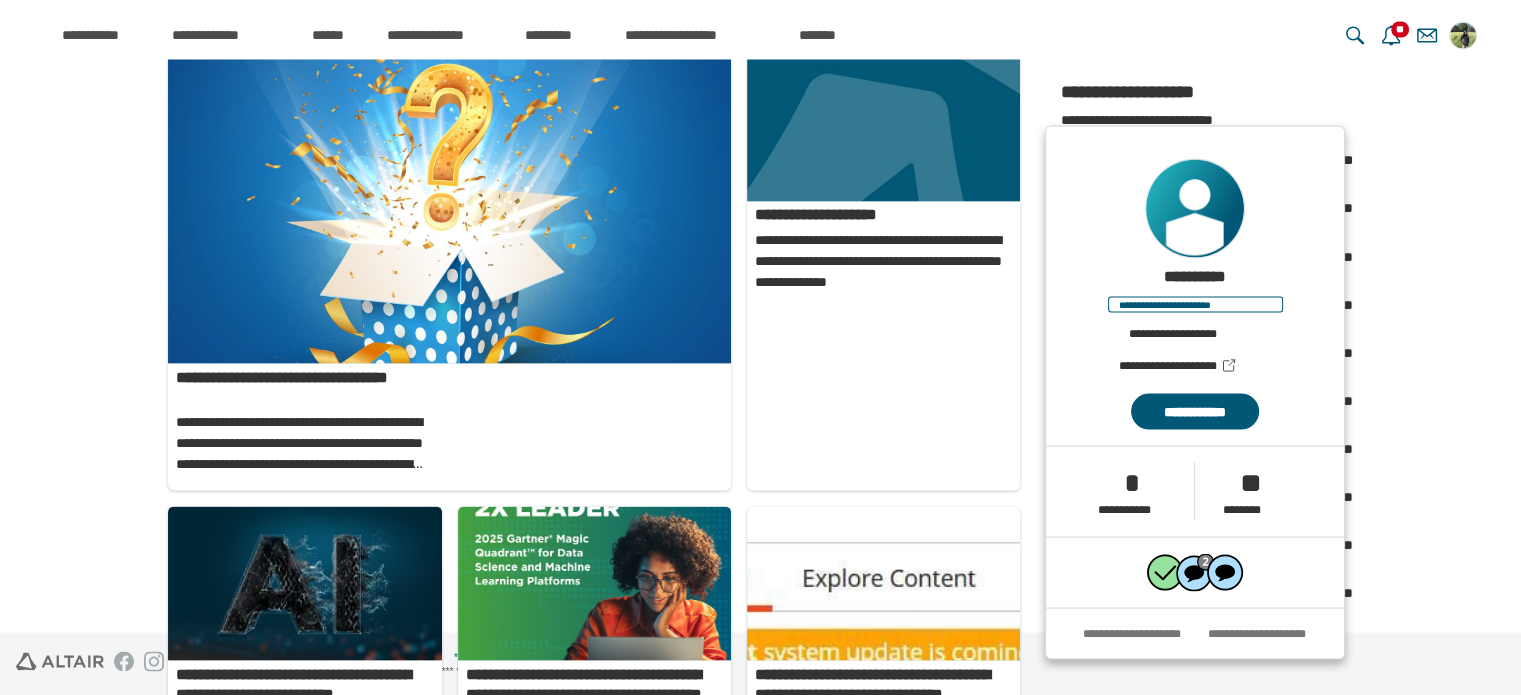 click on "**********" at bounding box center [1195, 411] 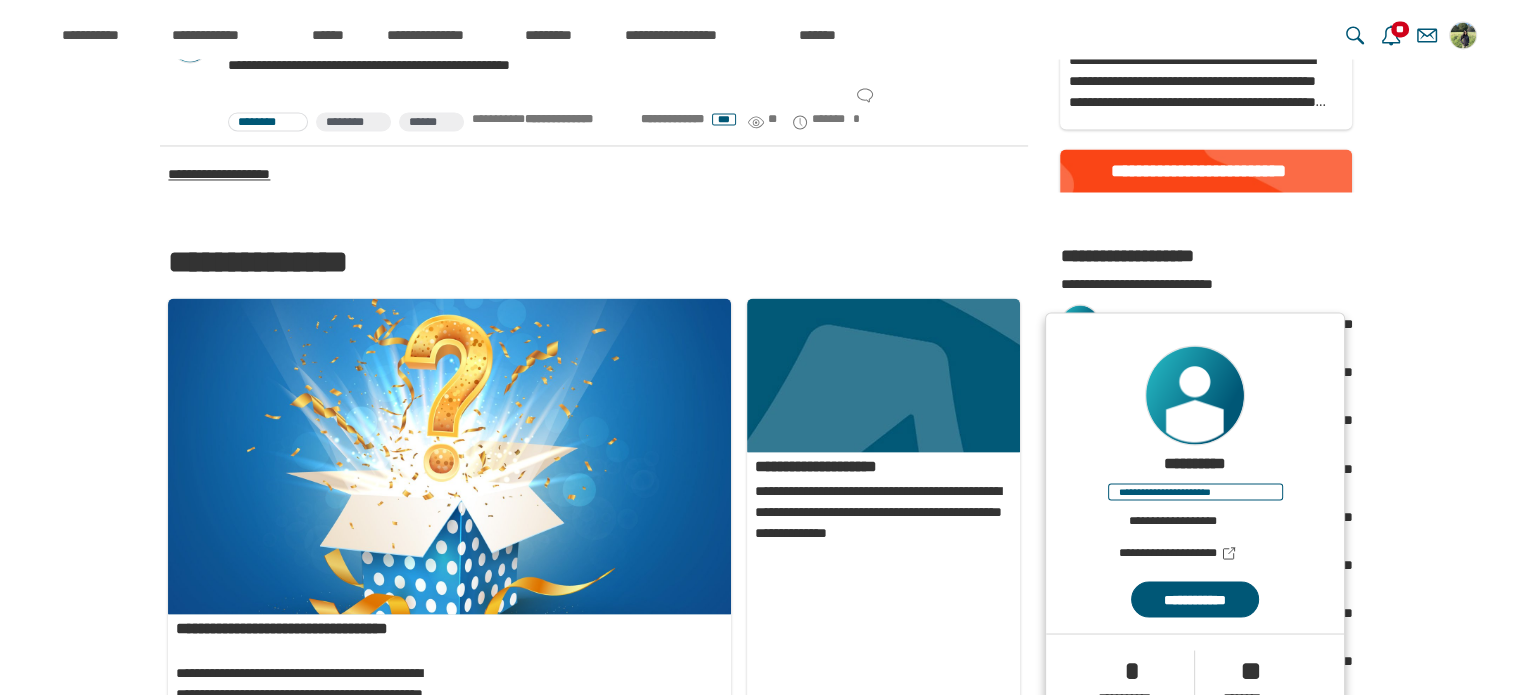 scroll, scrollTop: 3569, scrollLeft: 0, axis: vertical 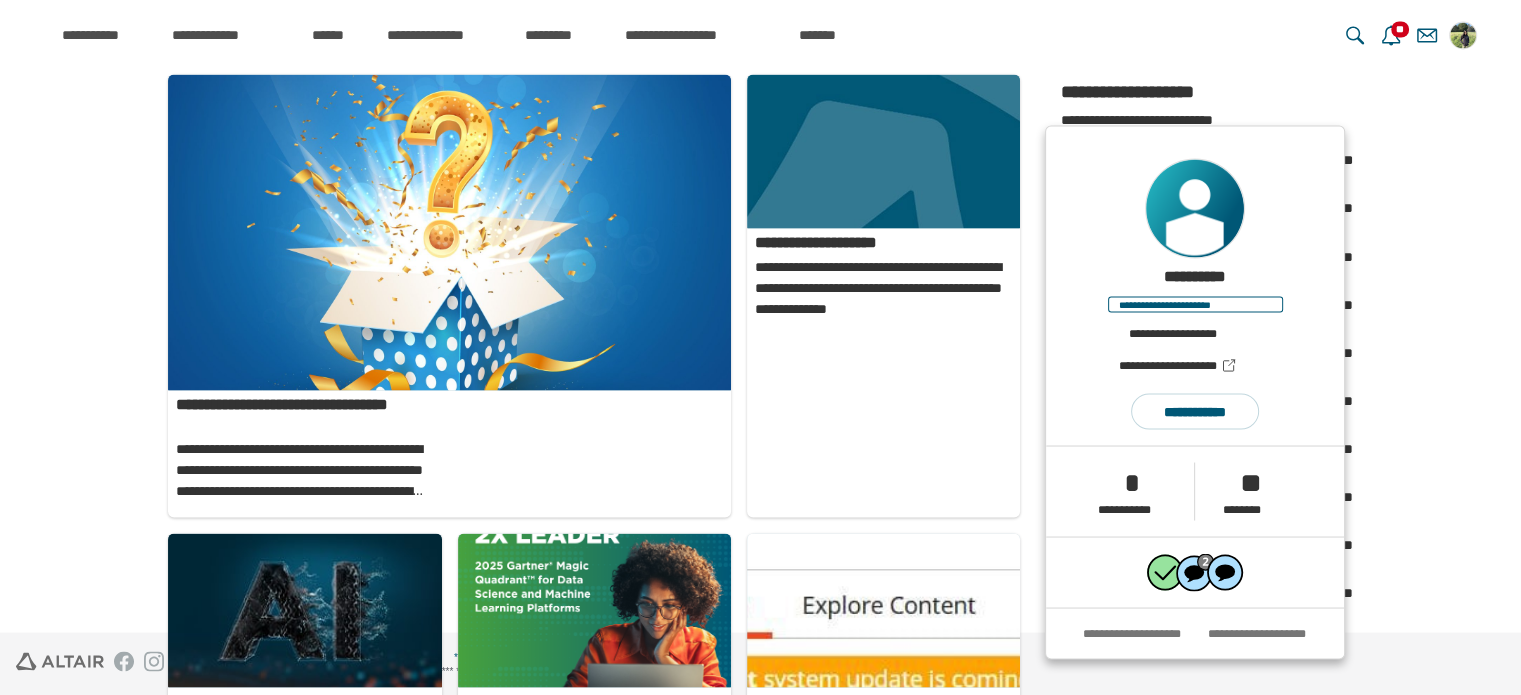 click on "**********" at bounding box center [594, 446] 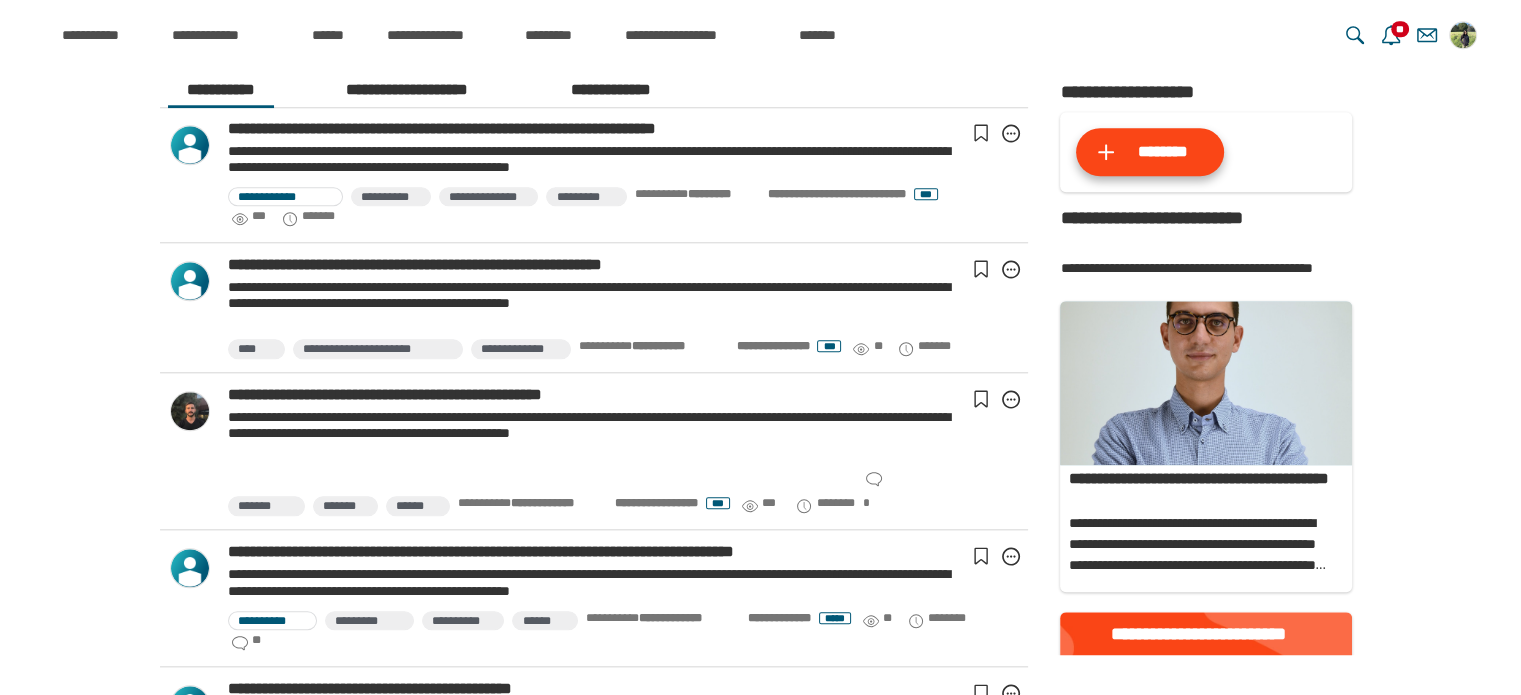 scroll, scrollTop: 1983, scrollLeft: 0, axis: vertical 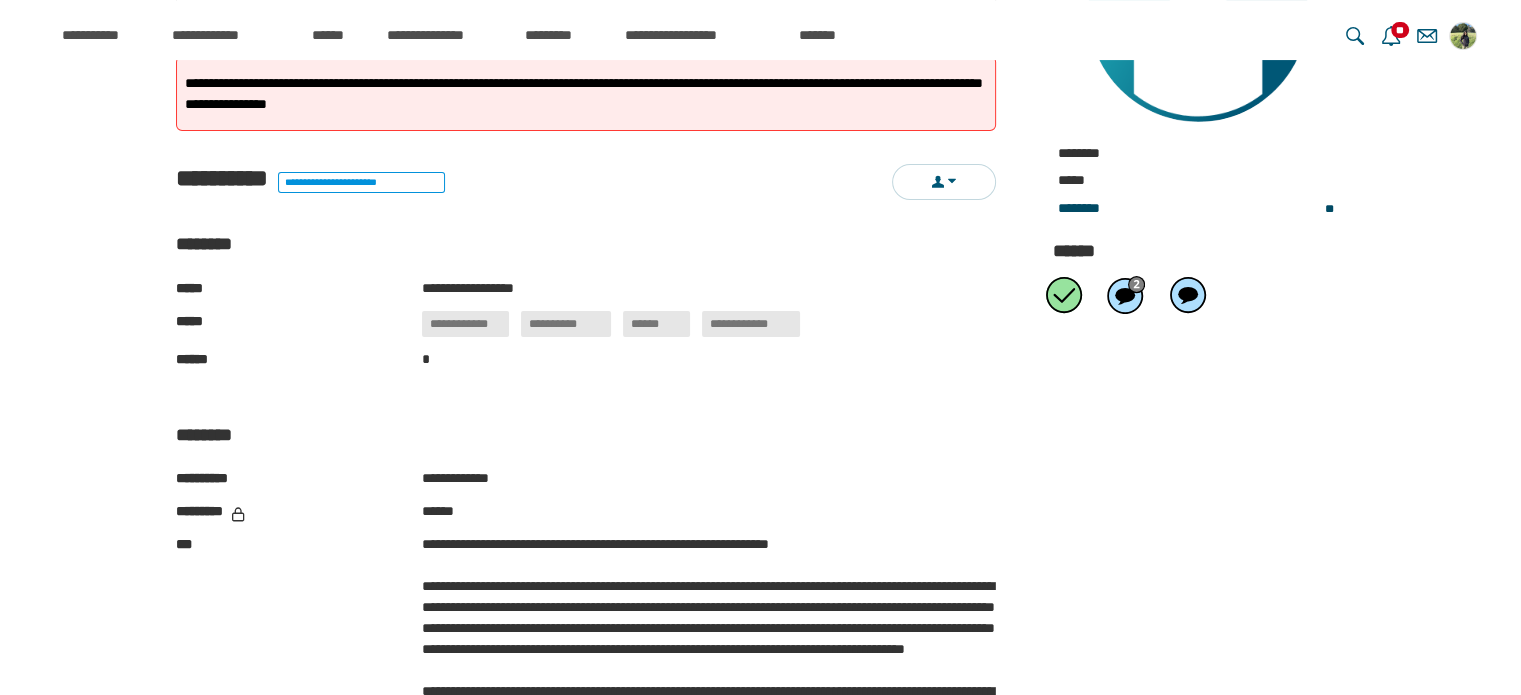 click on "******** **" at bounding box center (1198, 209) 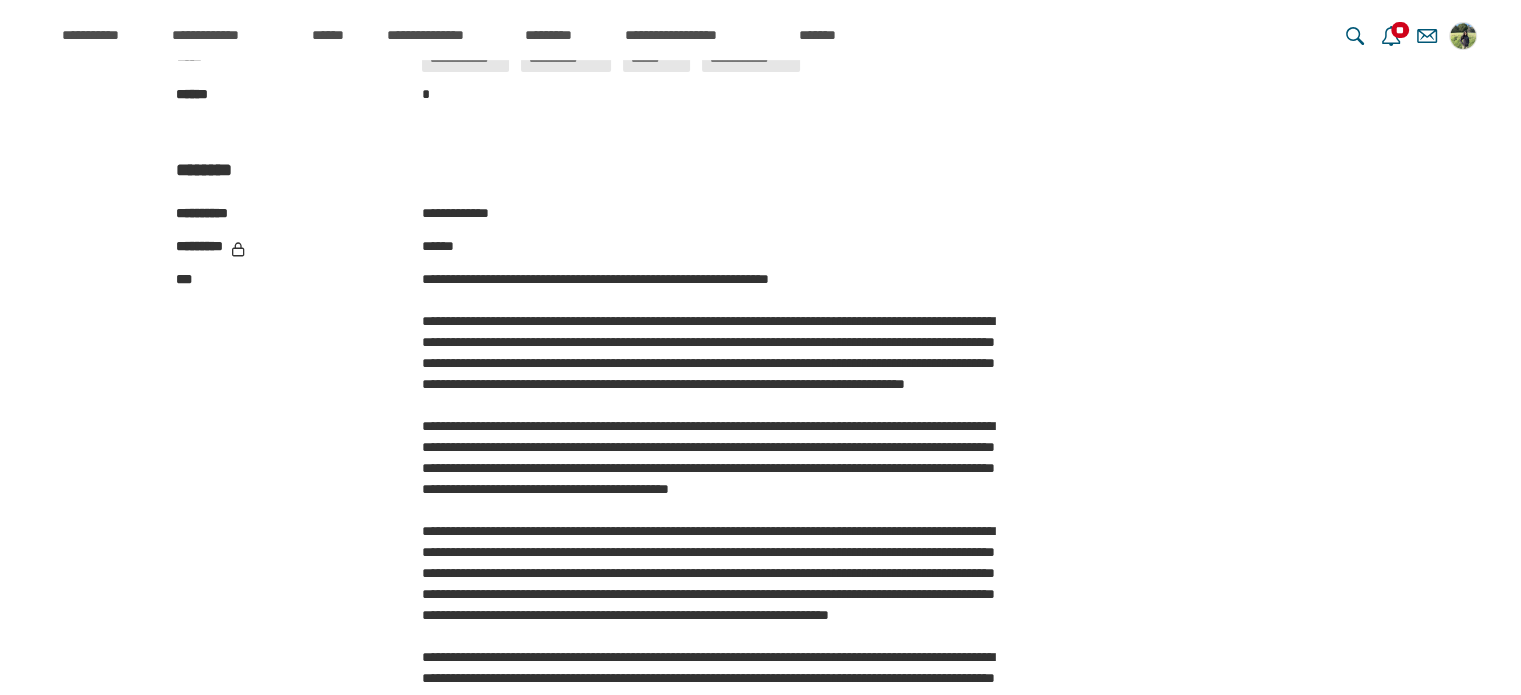 scroll, scrollTop: 238, scrollLeft: 0, axis: vertical 